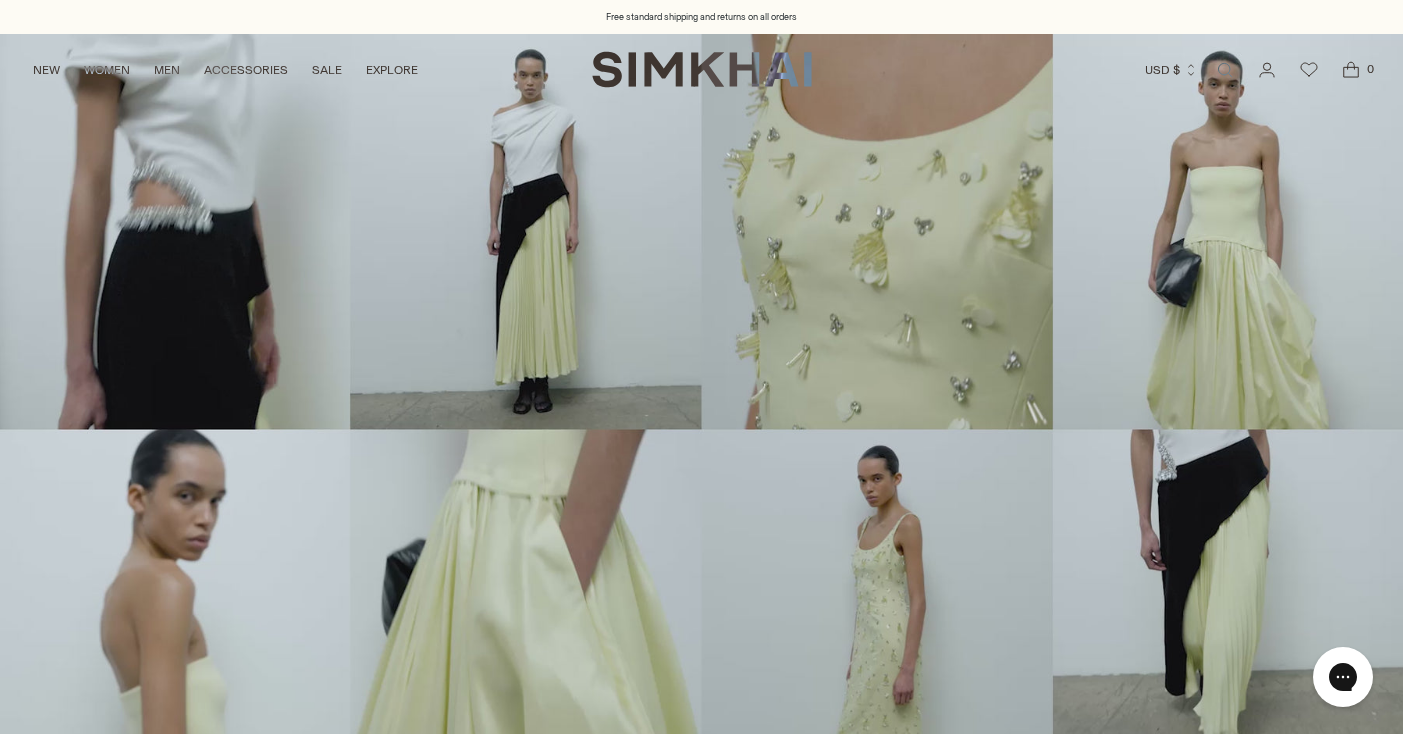 scroll, scrollTop: 0, scrollLeft: 0, axis: both 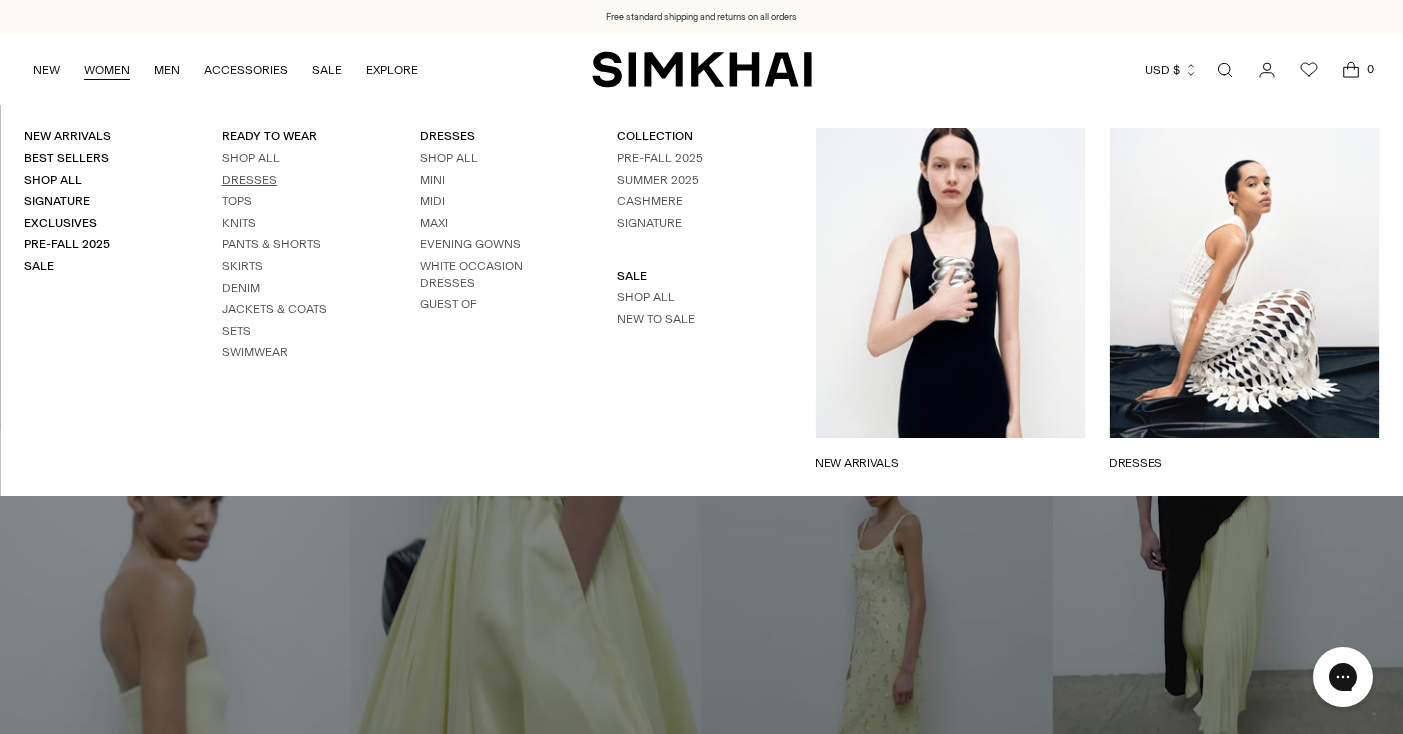click on "Dresses" at bounding box center [249, 180] 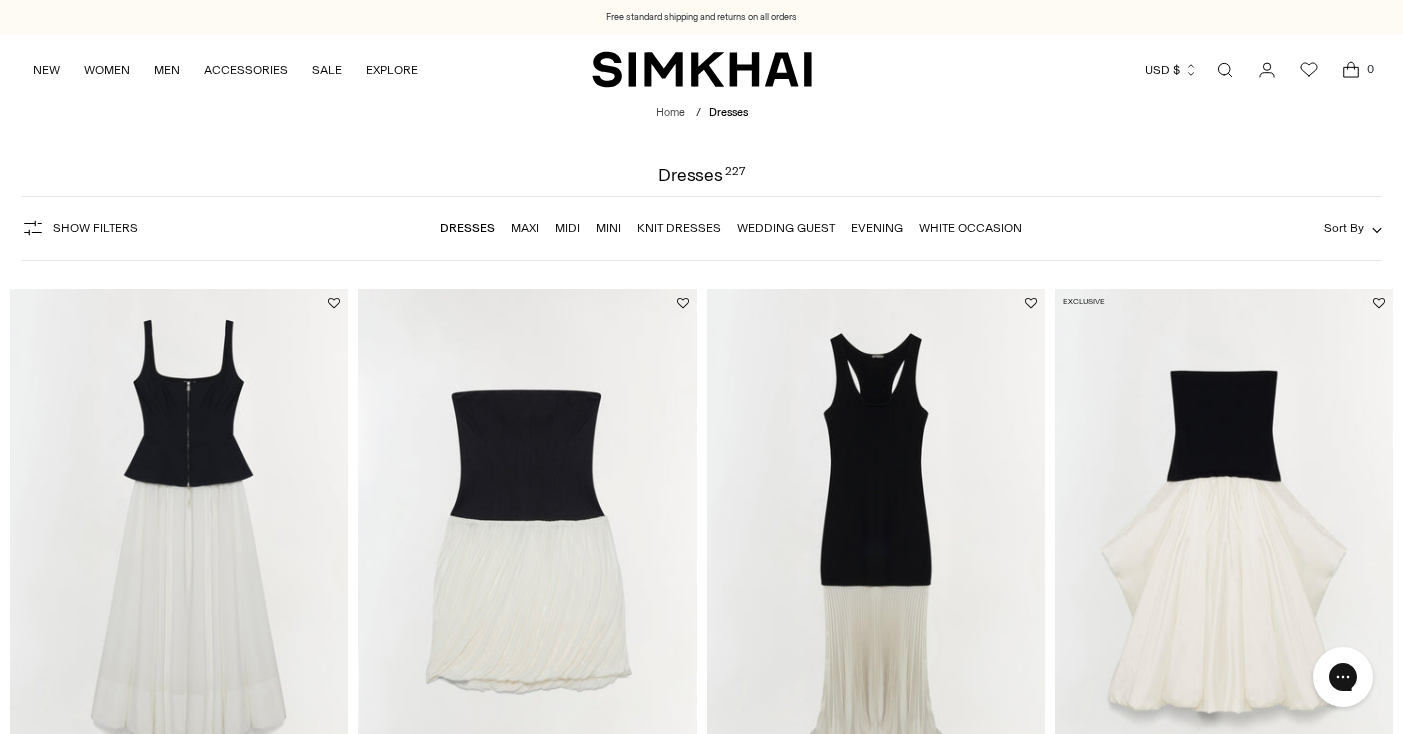 scroll, scrollTop: 0, scrollLeft: 0, axis: both 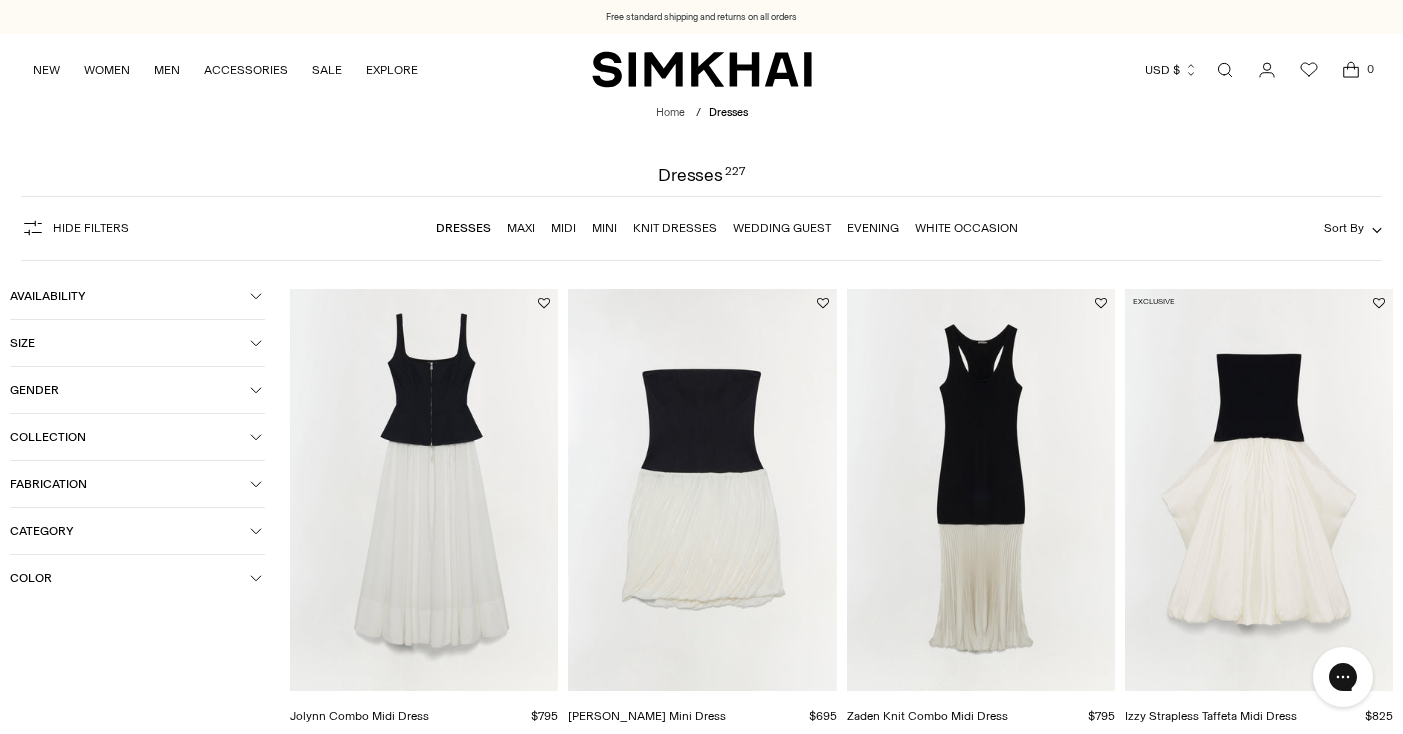 click on "Gender" at bounding box center (130, 390) 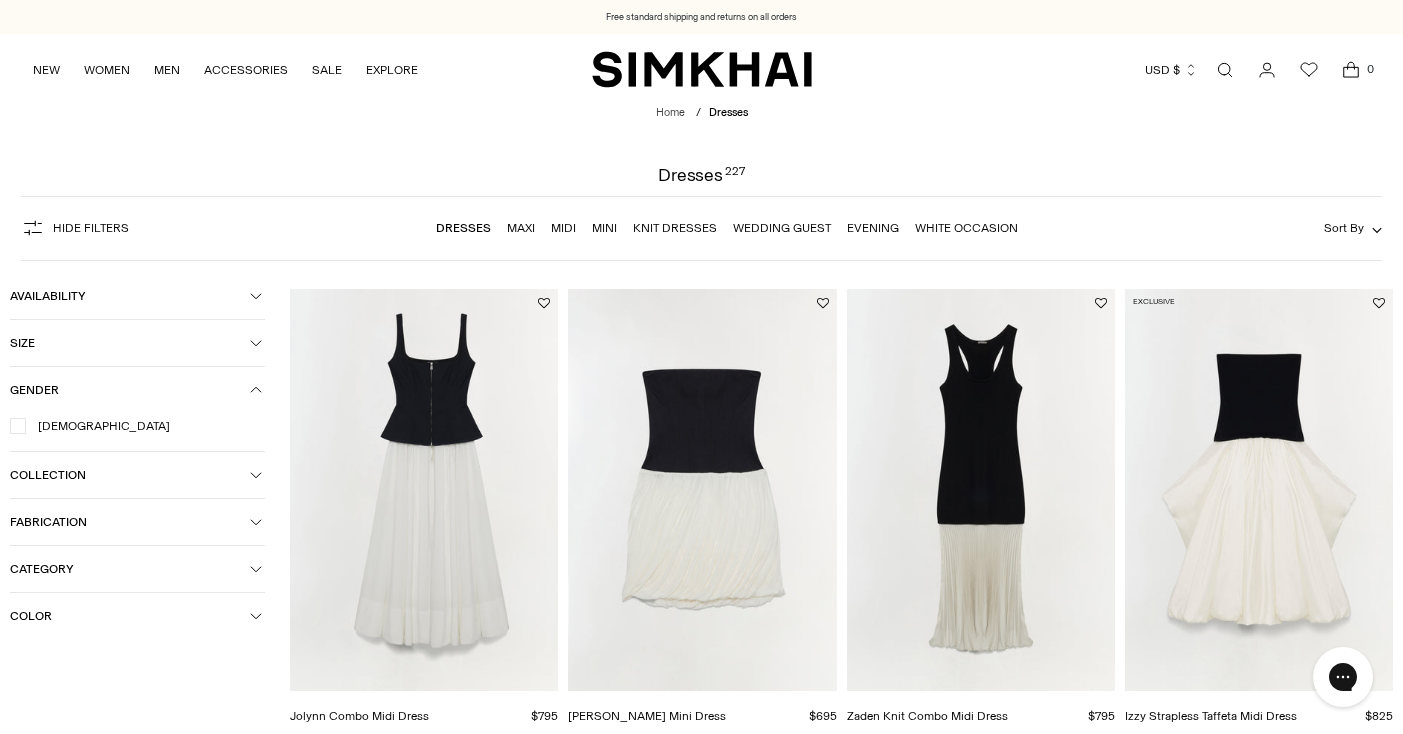 click on "Female" at bounding box center (98, 426) 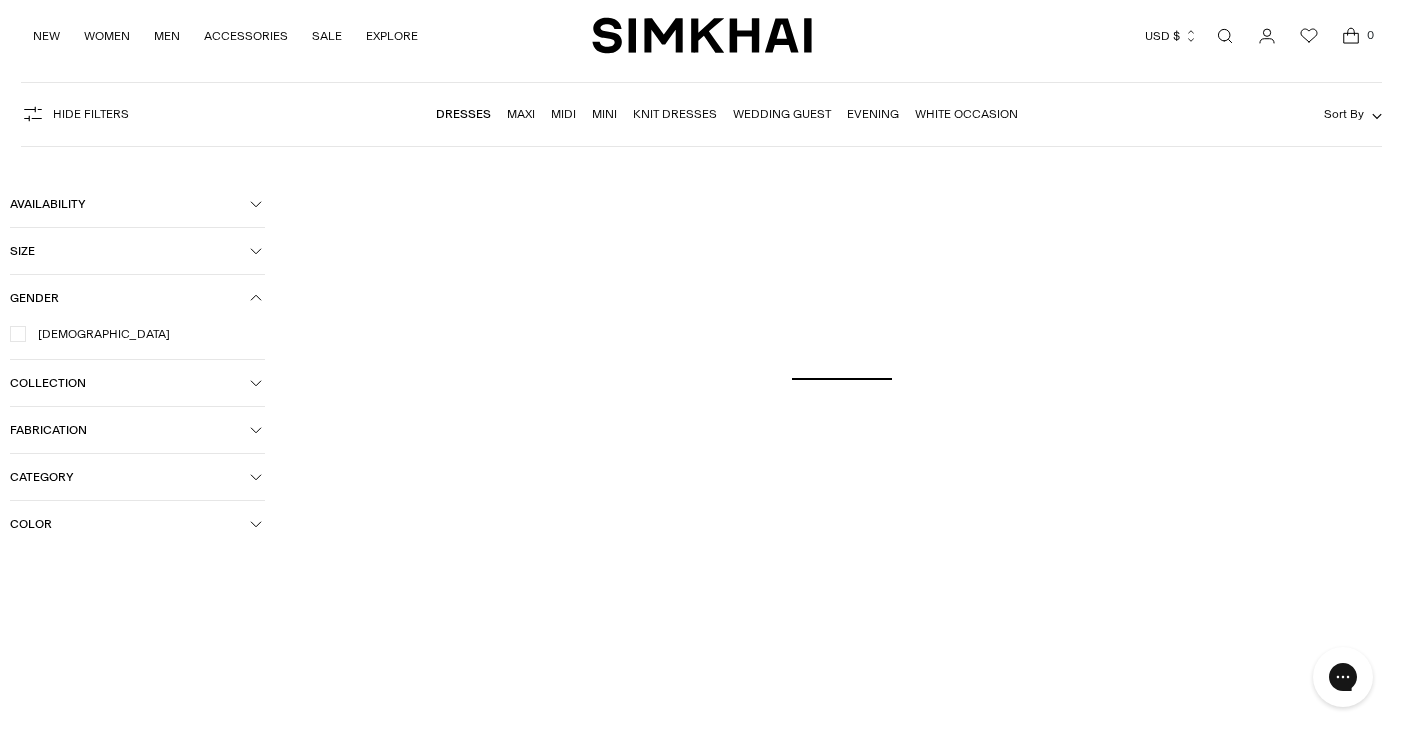click on "Fabrication" at bounding box center [137, 430] 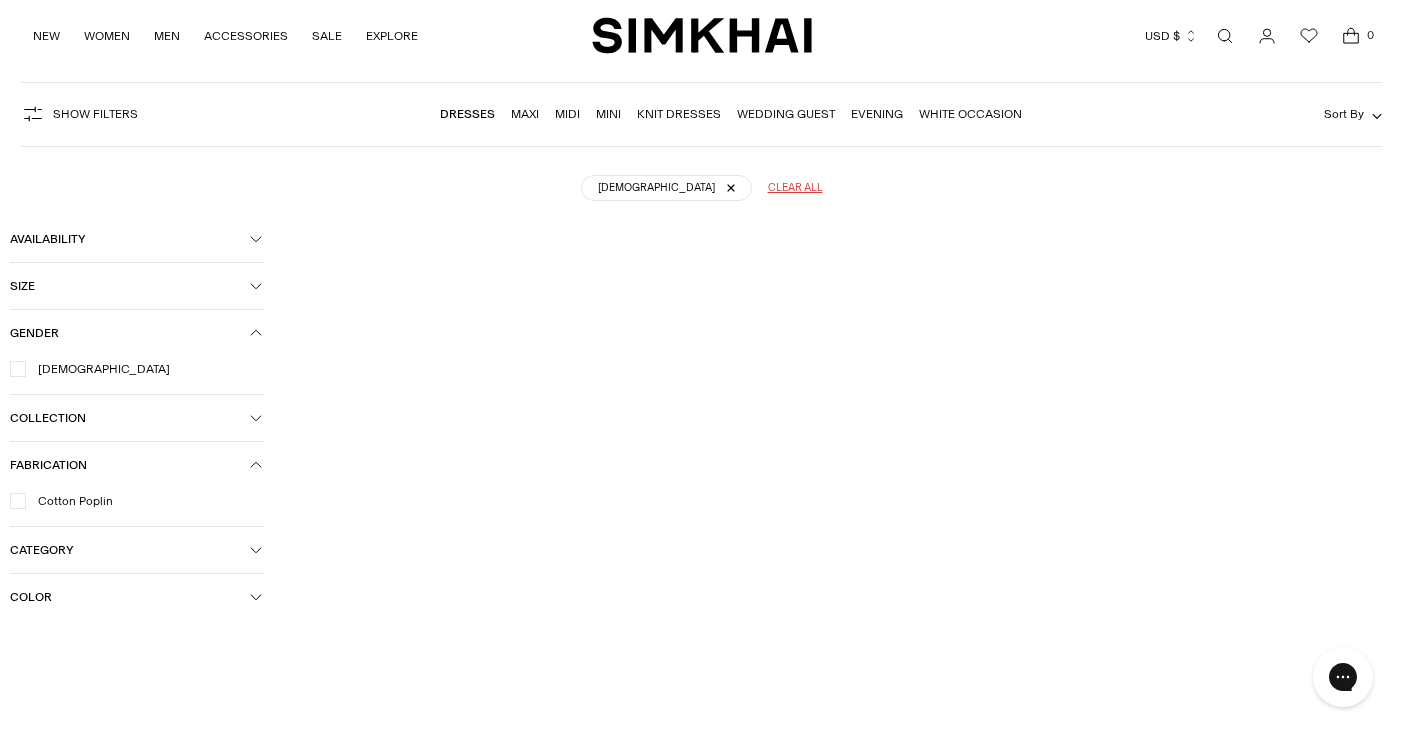 scroll, scrollTop: 147, scrollLeft: 0, axis: vertical 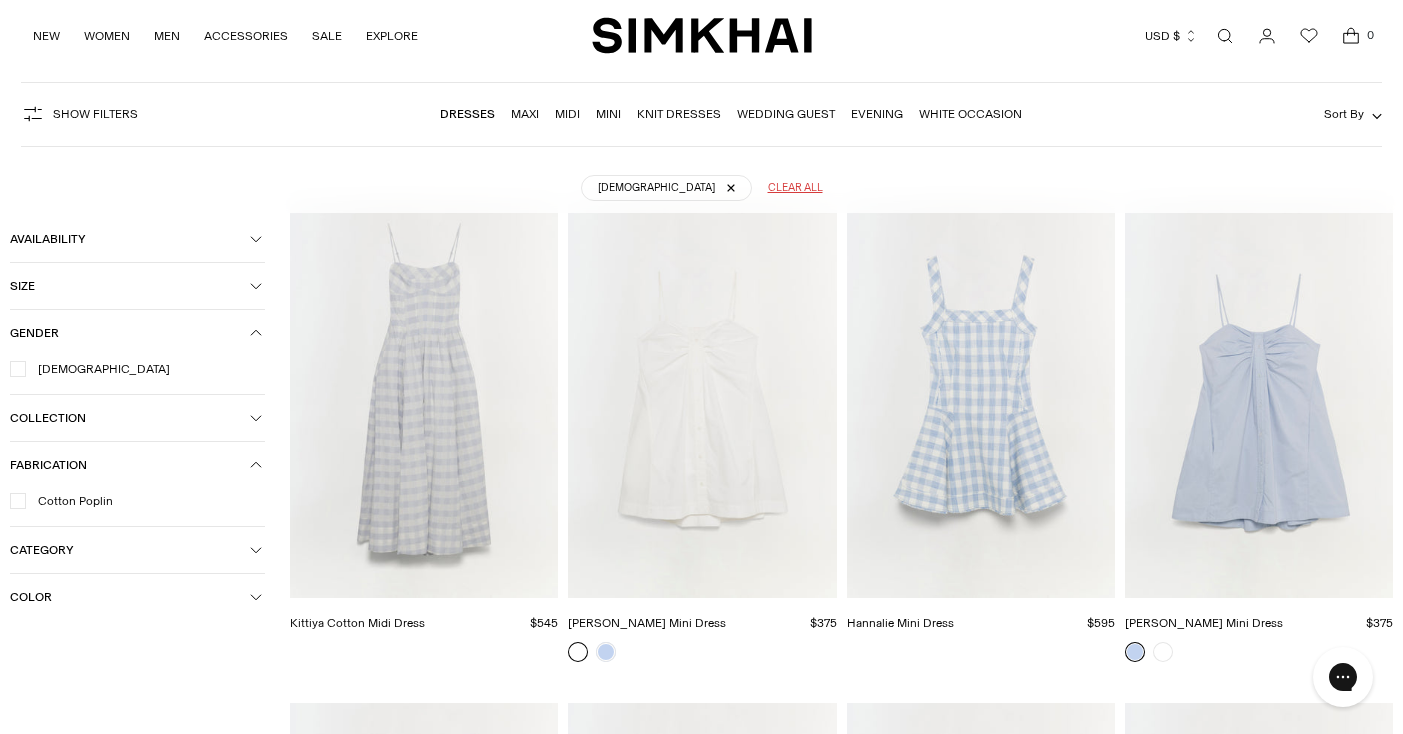 click on "Category" at bounding box center (130, 550) 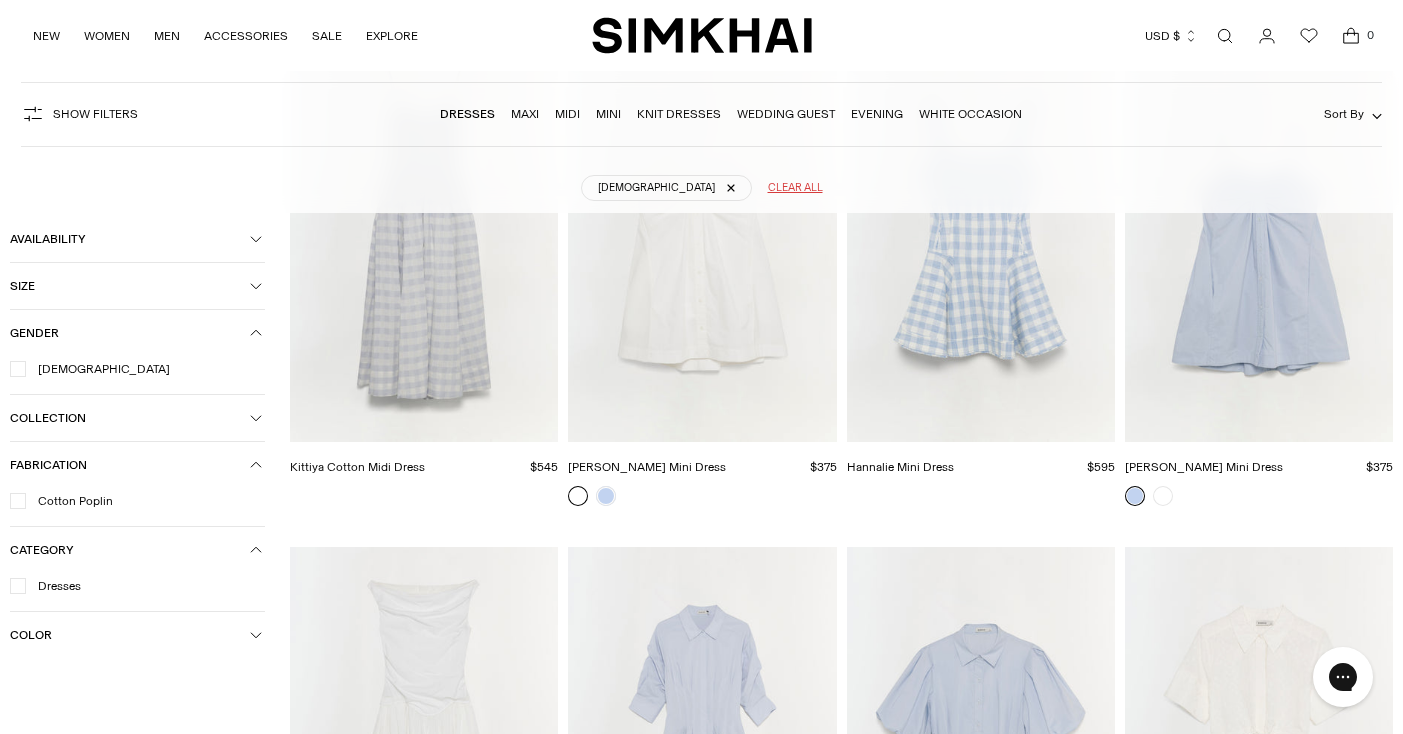 scroll, scrollTop: 317, scrollLeft: 0, axis: vertical 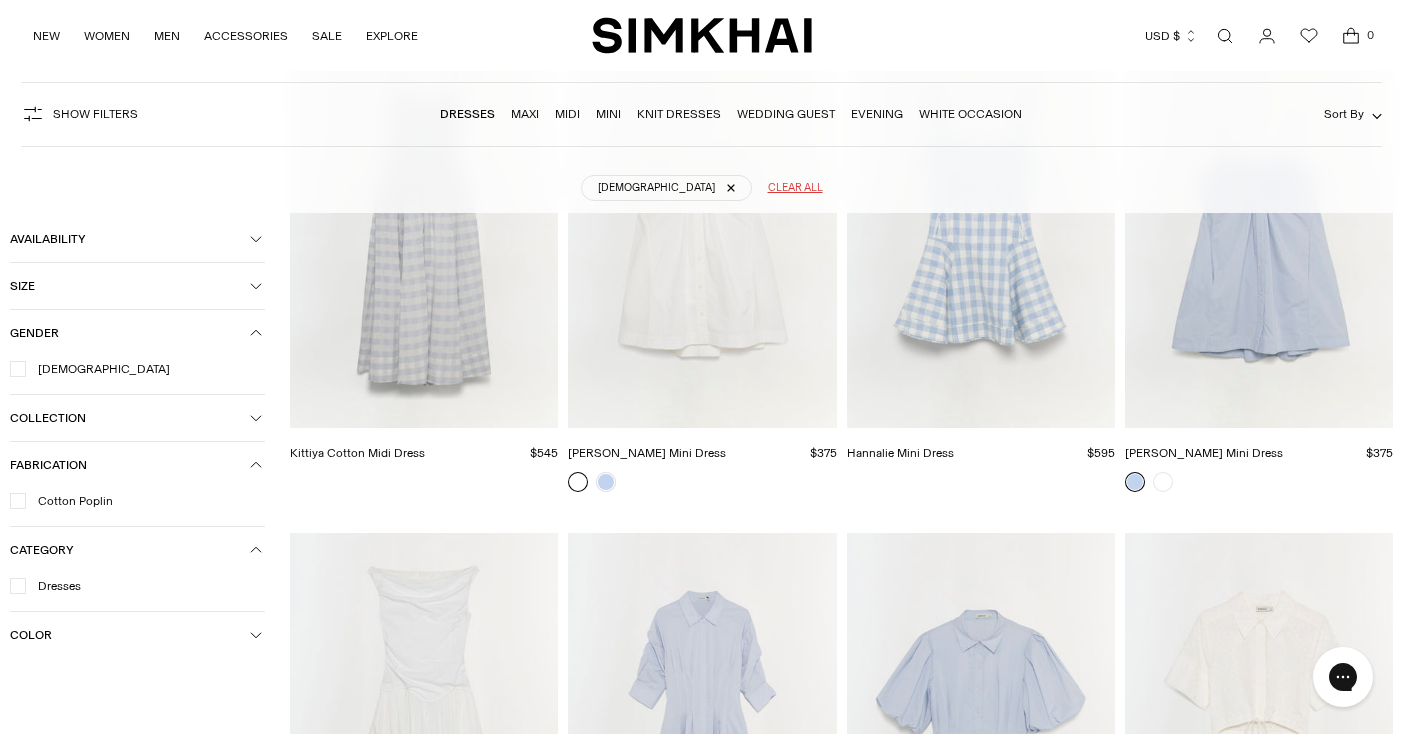 click on "Dresses" at bounding box center [53, 586] 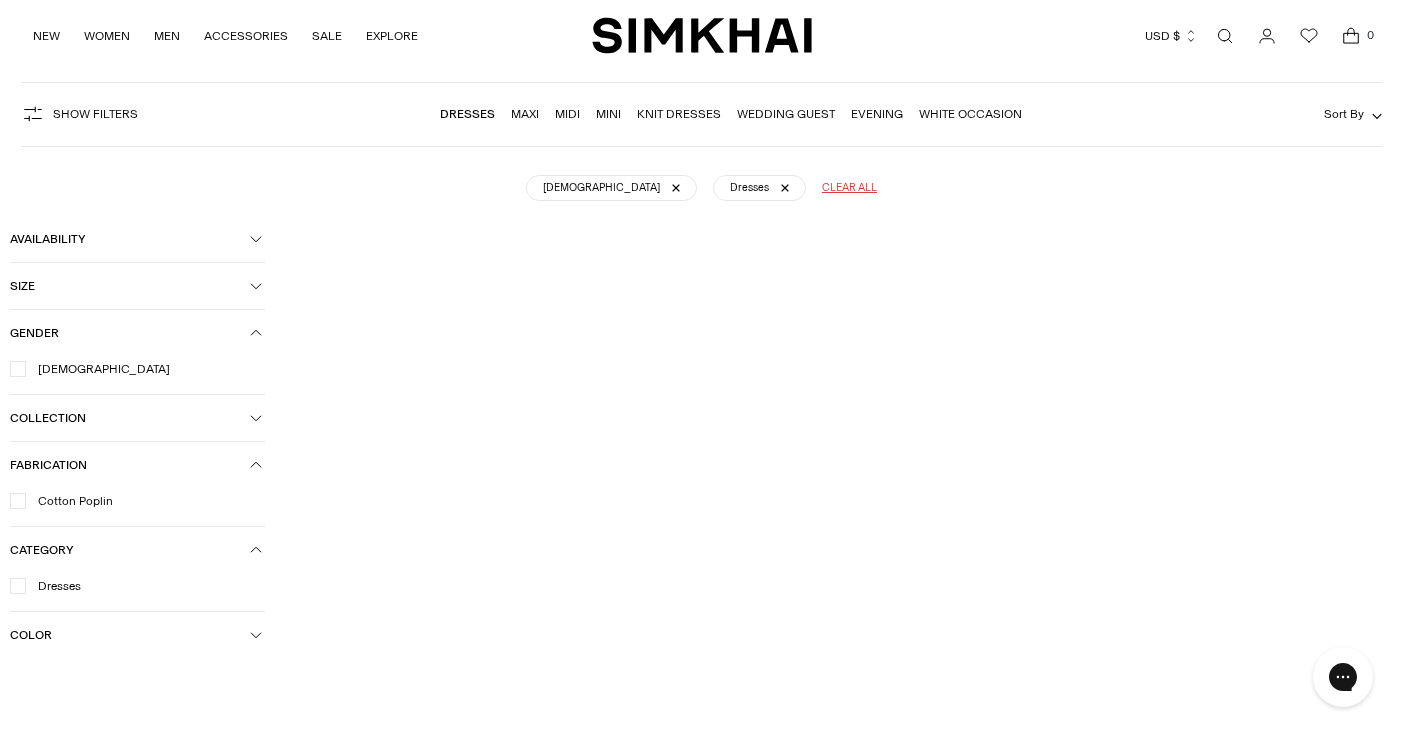 click on "Color" at bounding box center (130, 635) 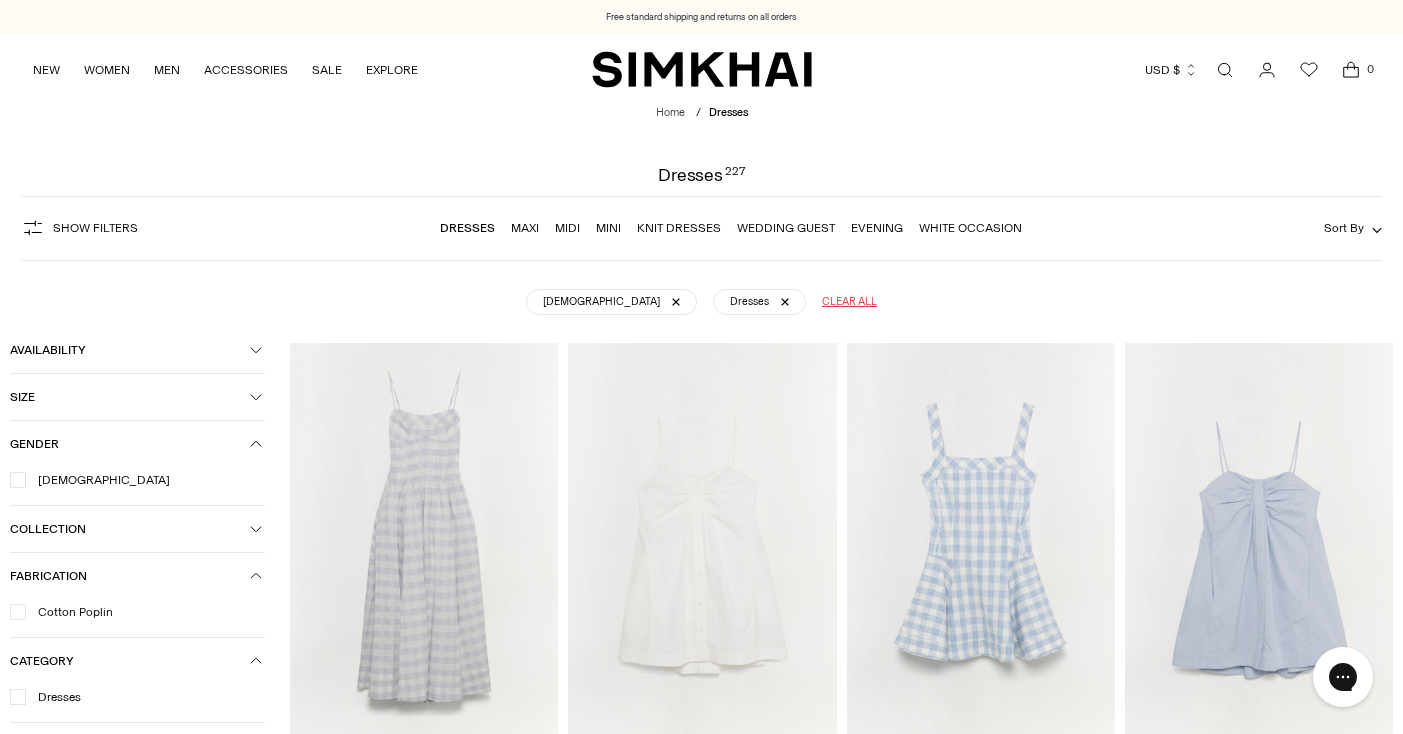 scroll, scrollTop: 0, scrollLeft: 0, axis: both 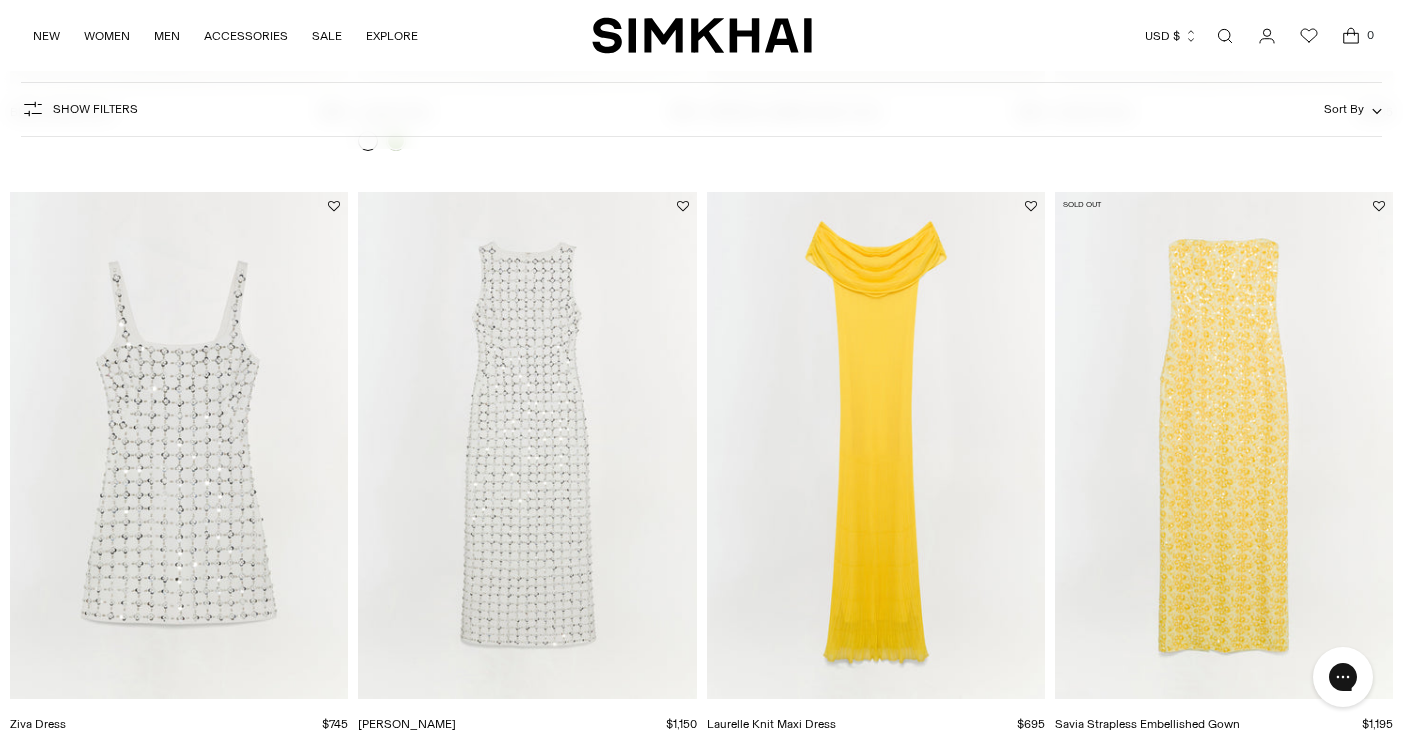 click at bounding box center [0, 0] 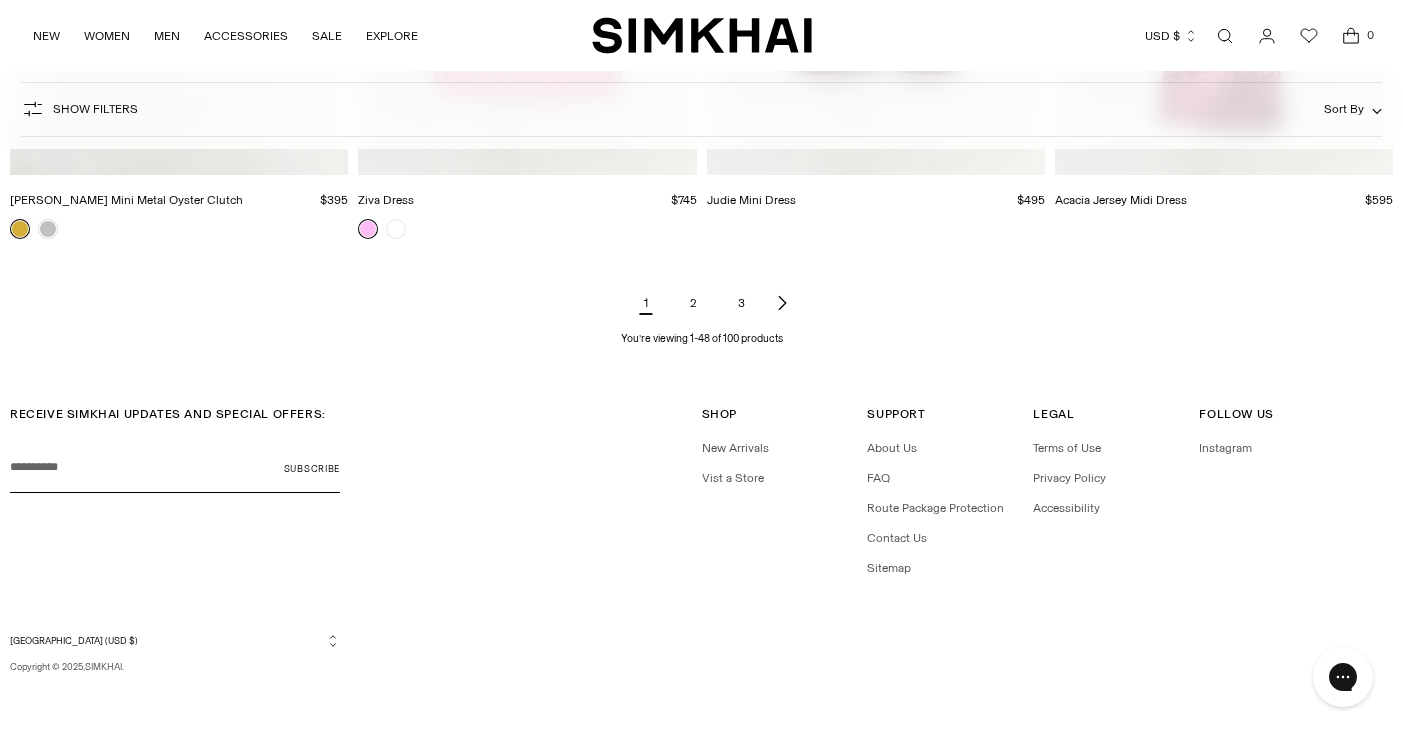 scroll, scrollTop: 7326, scrollLeft: 0, axis: vertical 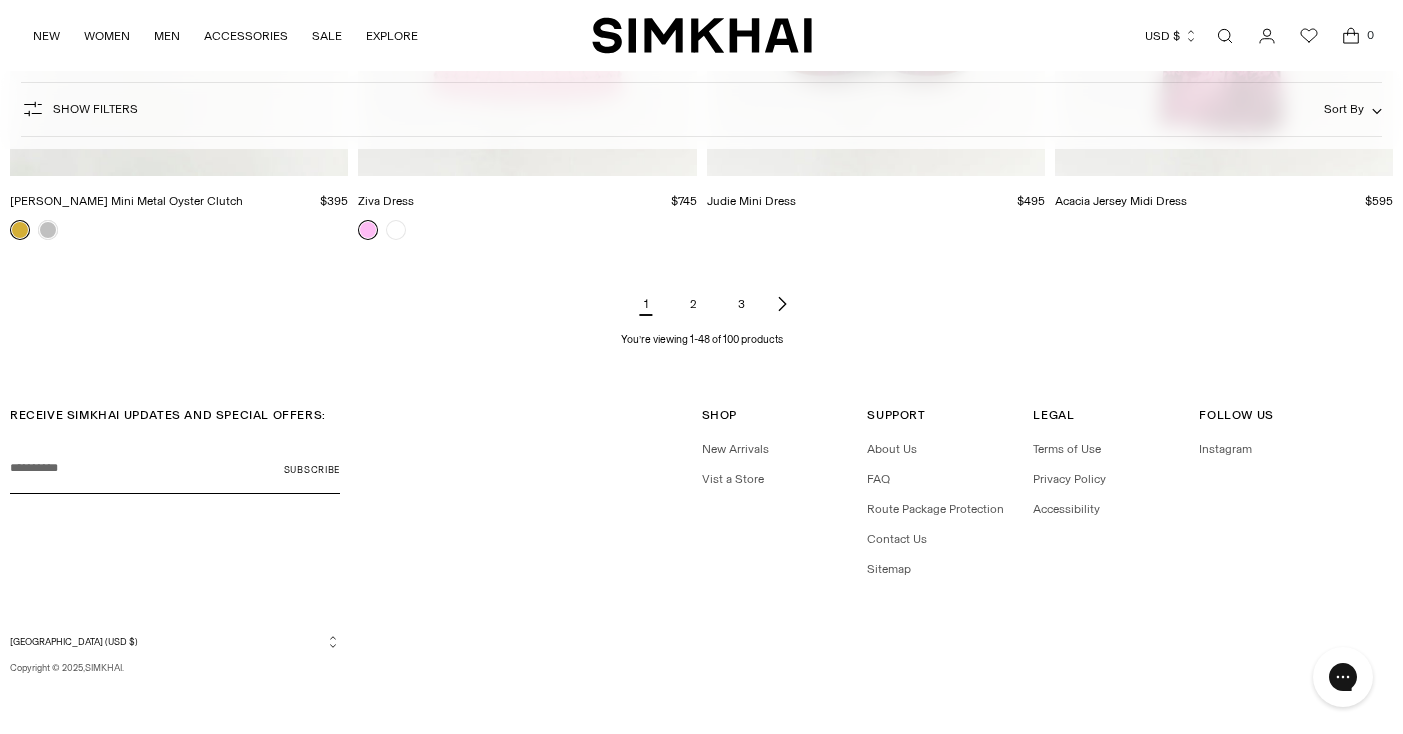 click on "2" at bounding box center (694, 304) 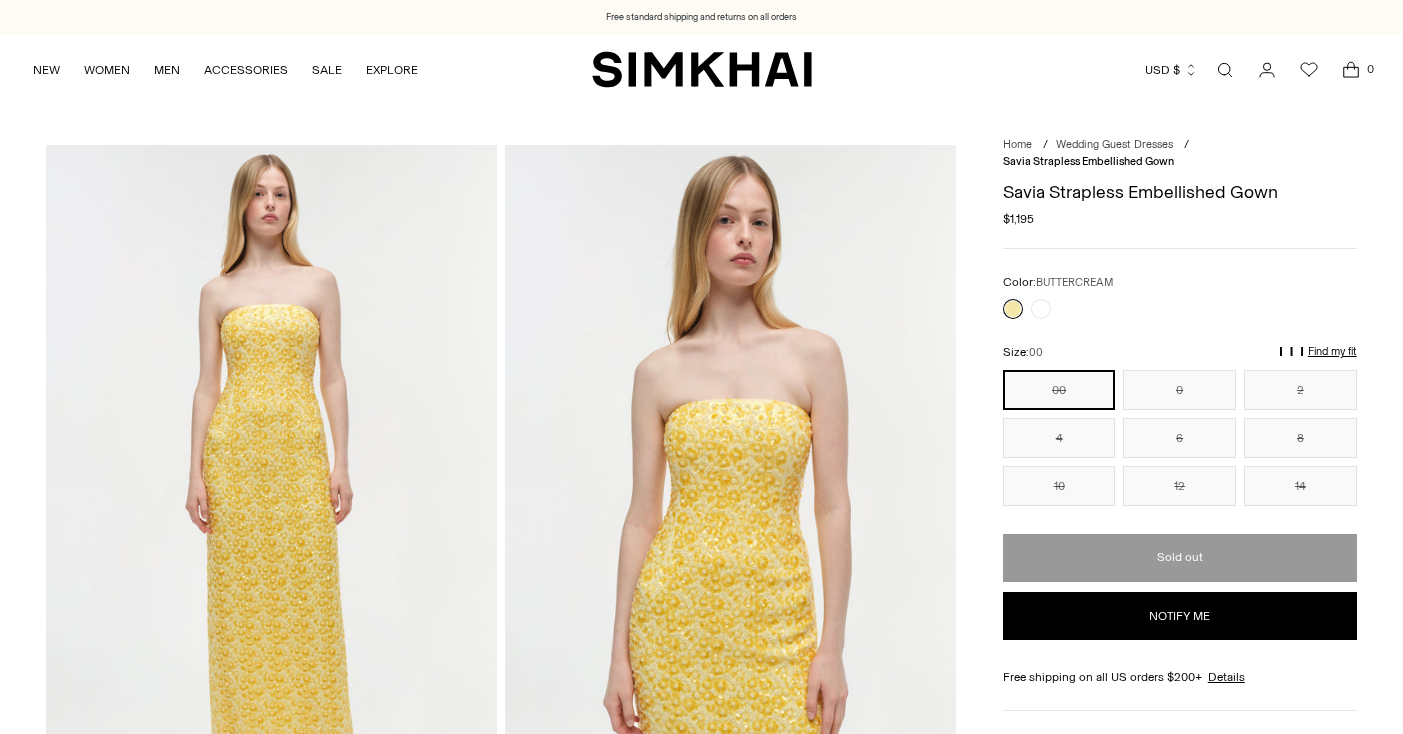 scroll, scrollTop: 0, scrollLeft: 0, axis: both 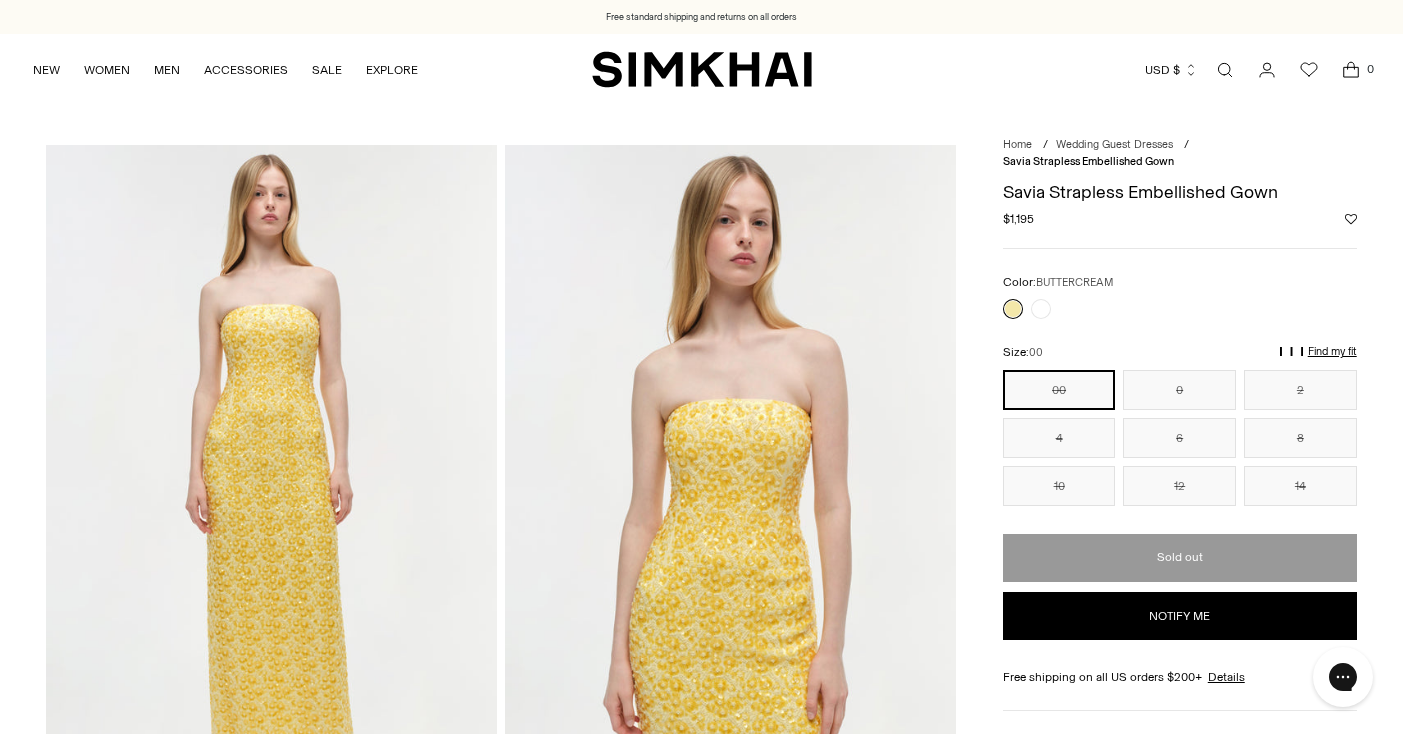click at bounding box center [730, 483] 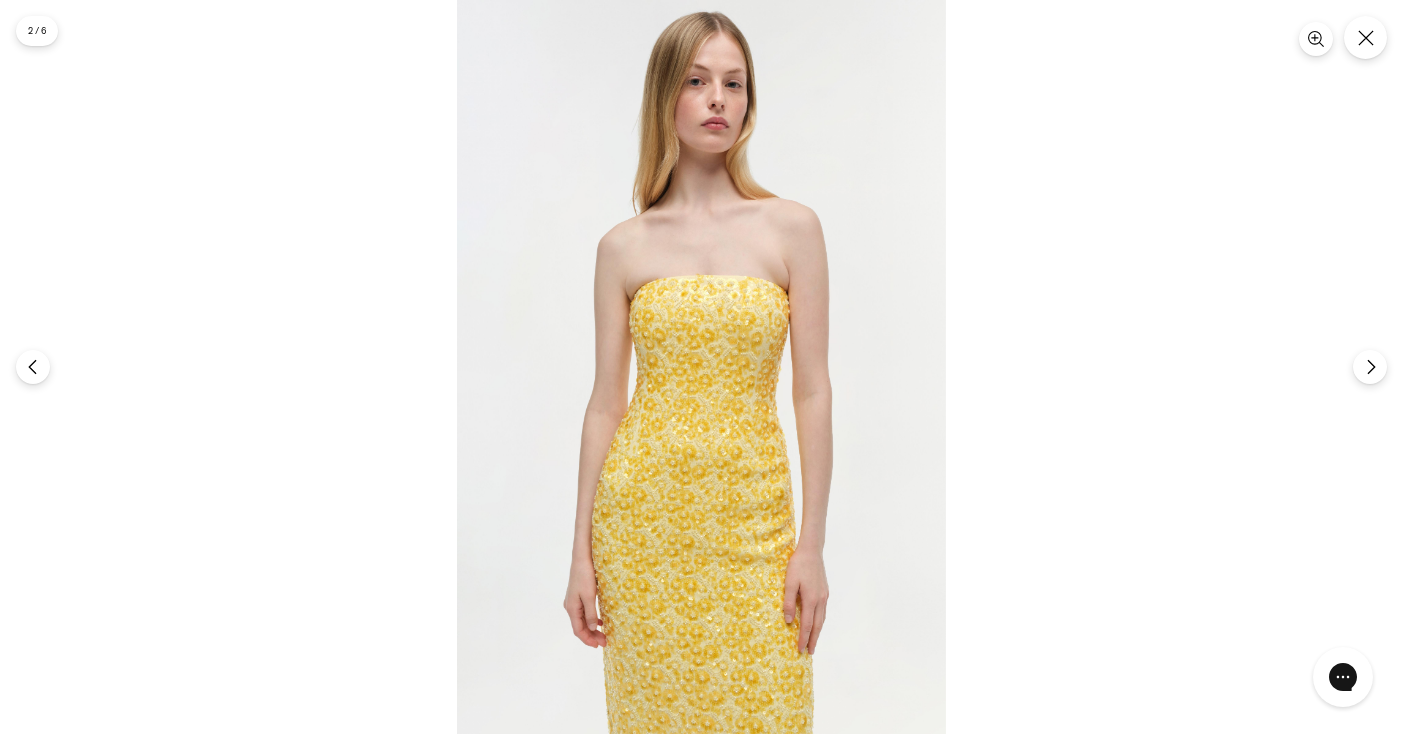 click at bounding box center (701, 367) 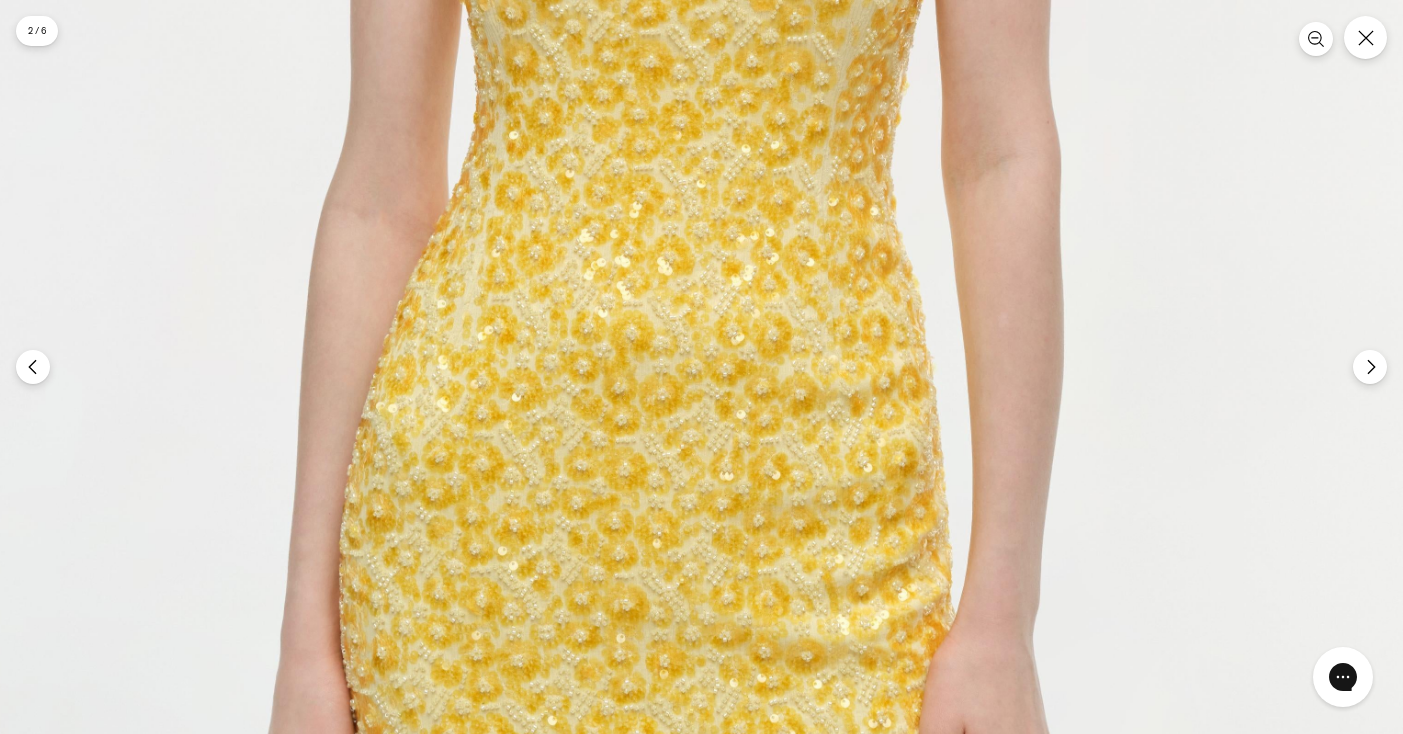 click at bounding box center (669, 79) 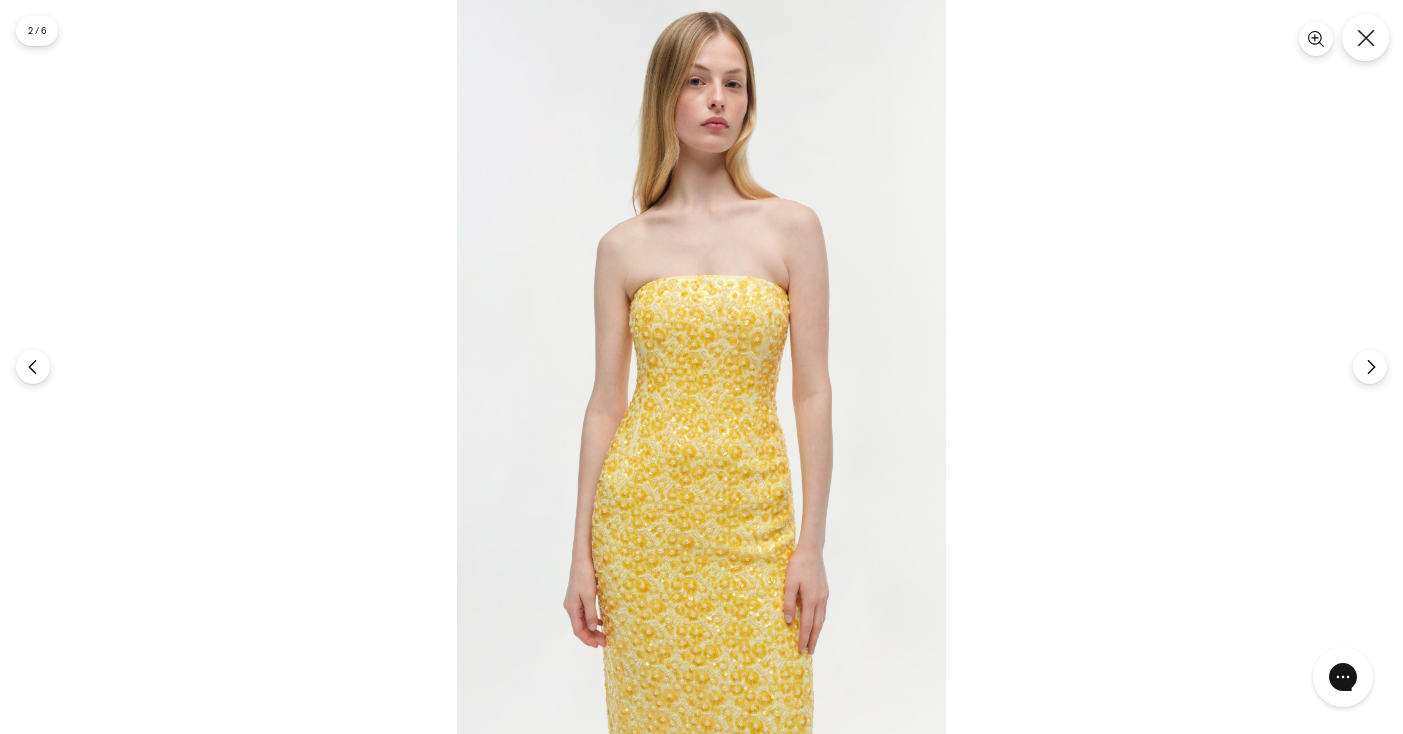 click 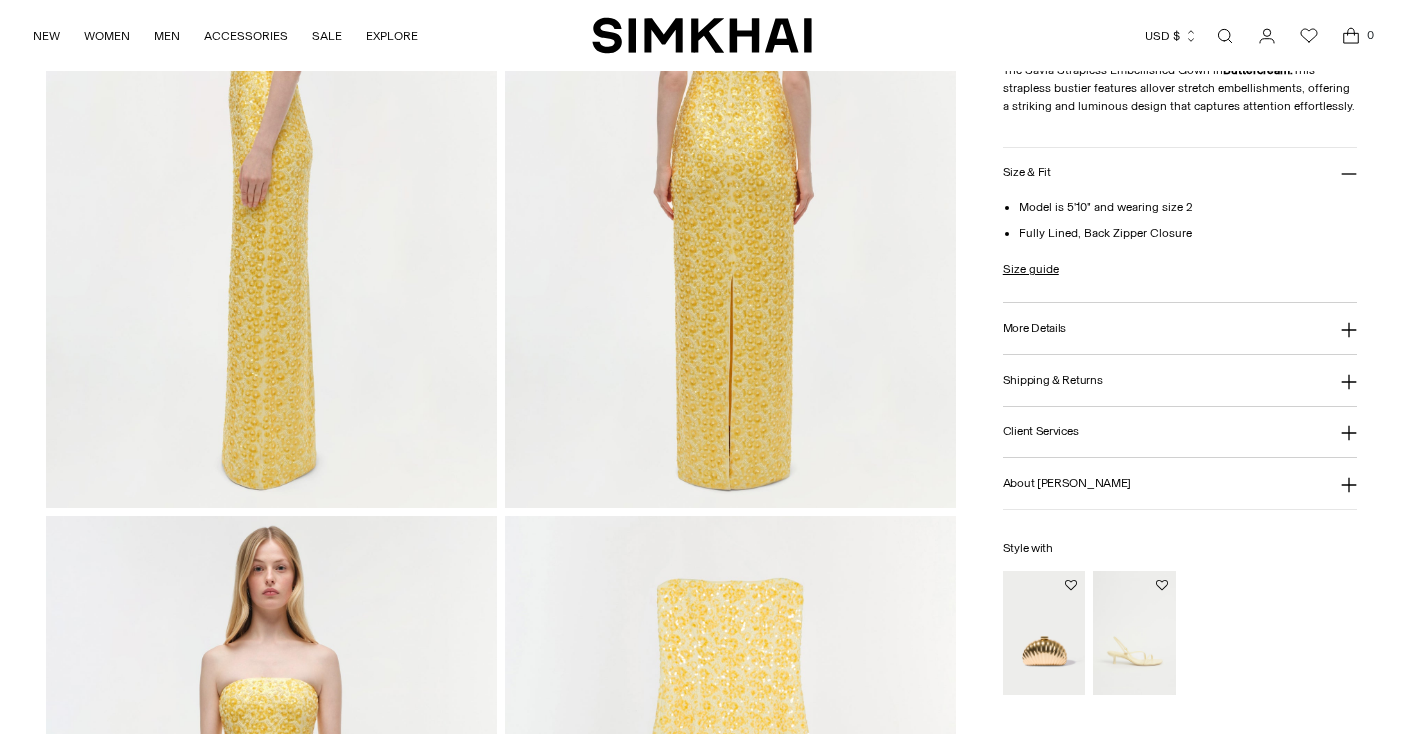 scroll, scrollTop: 1000, scrollLeft: 0, axis: vertical 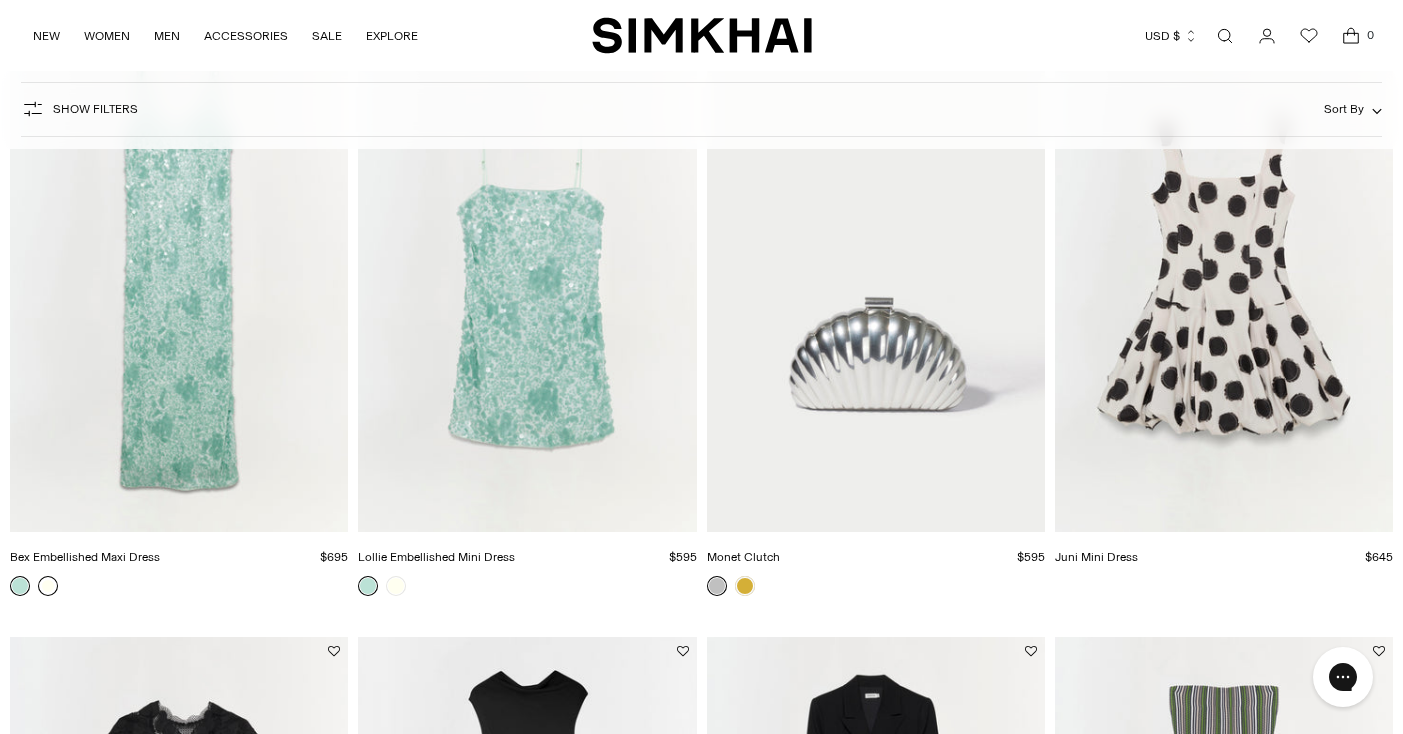 click at bounding box center (48, 586) 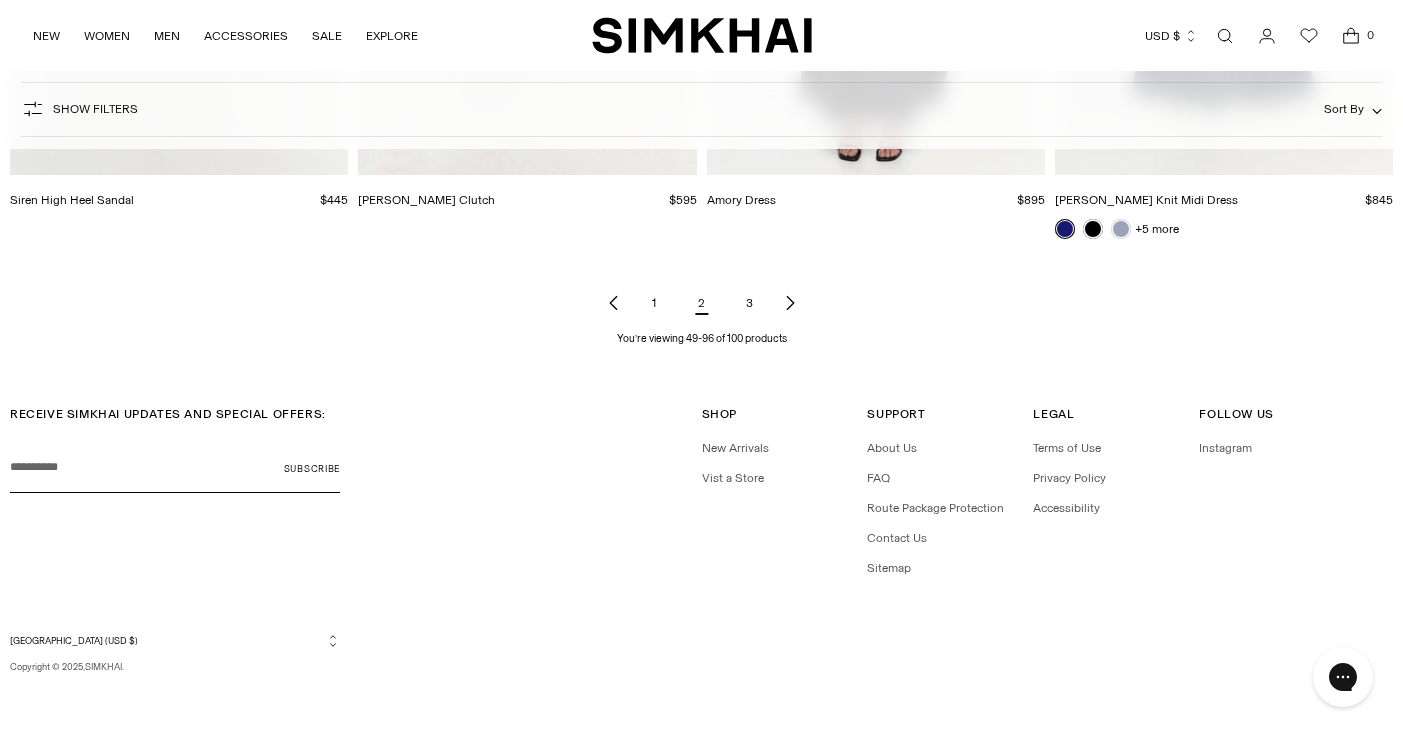 scroll, scrollTop: 7346, scrollLeft: 0, axis: vertical 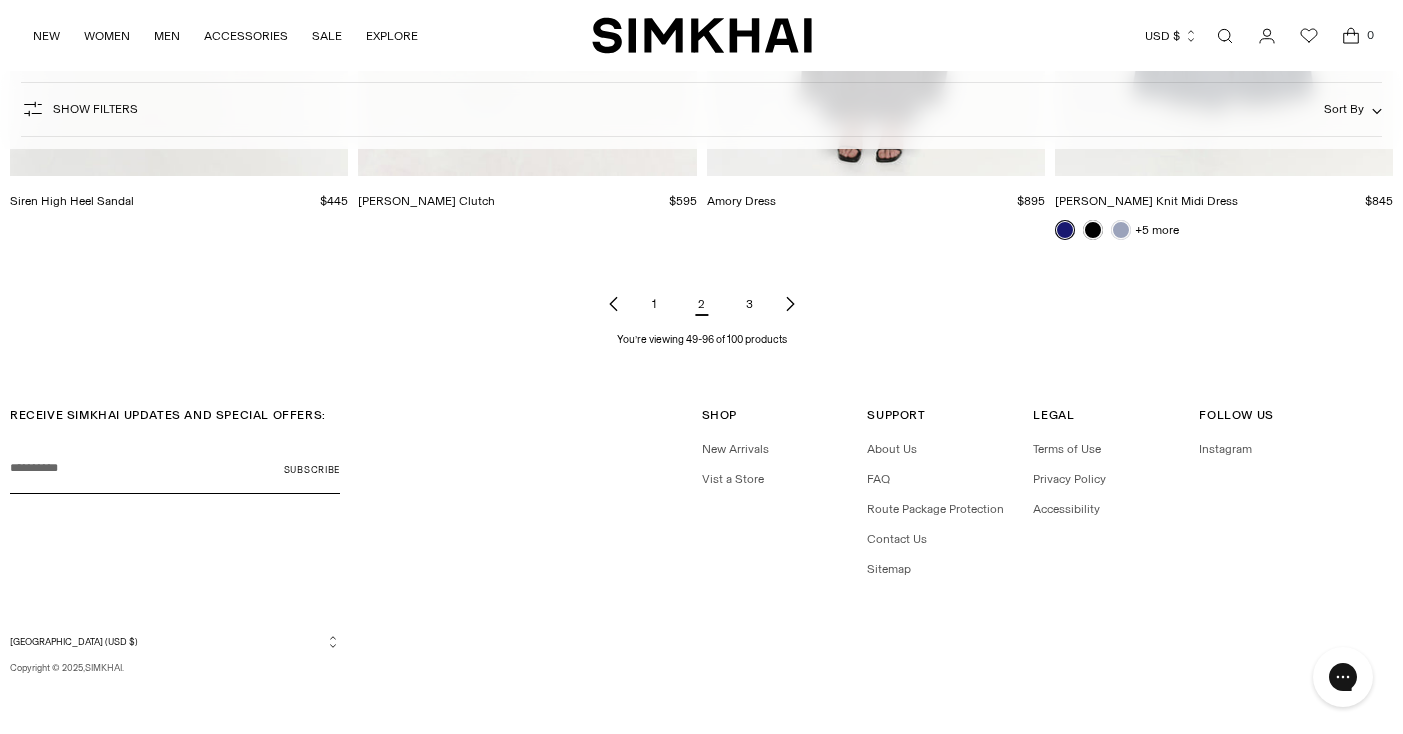 click on "1" at bounding box center [654, 304] 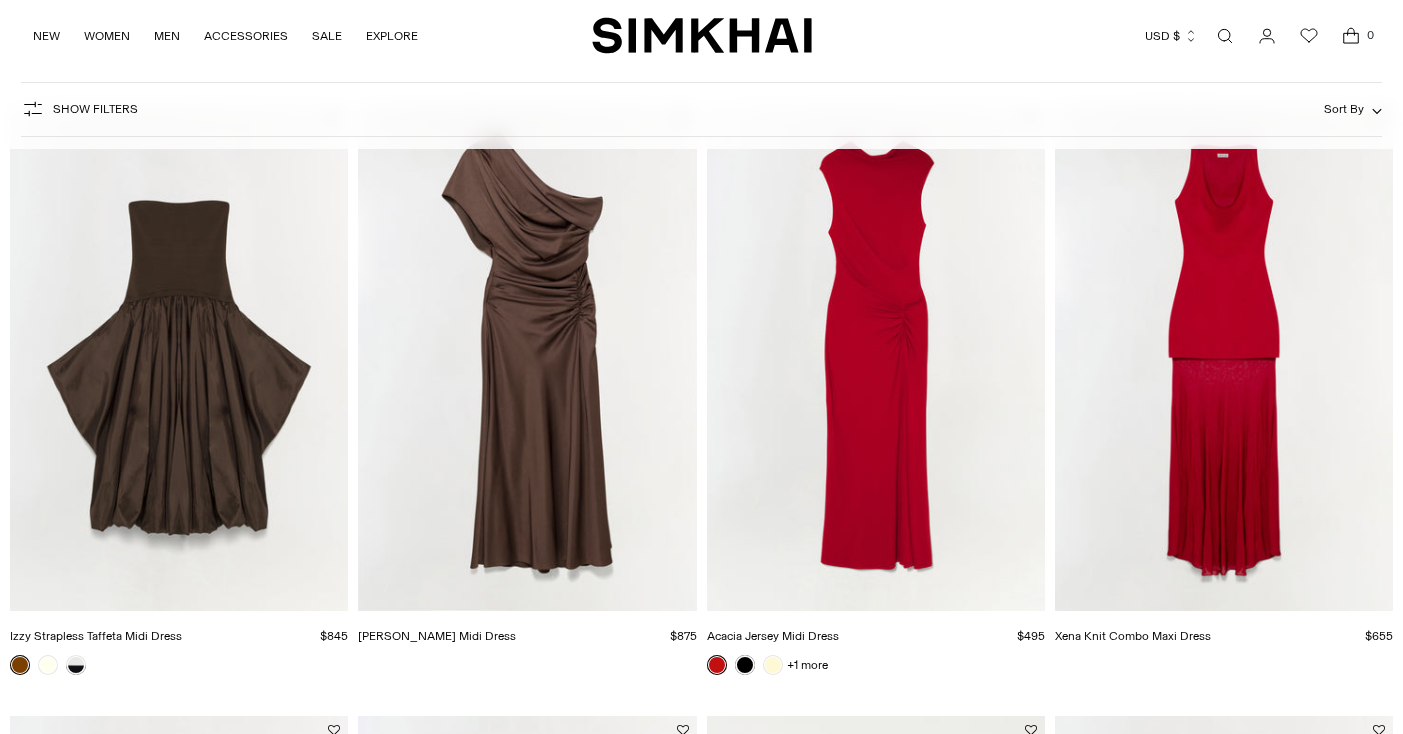 scroll, scrollTop: 0, scrollLeft: 0, axis: both 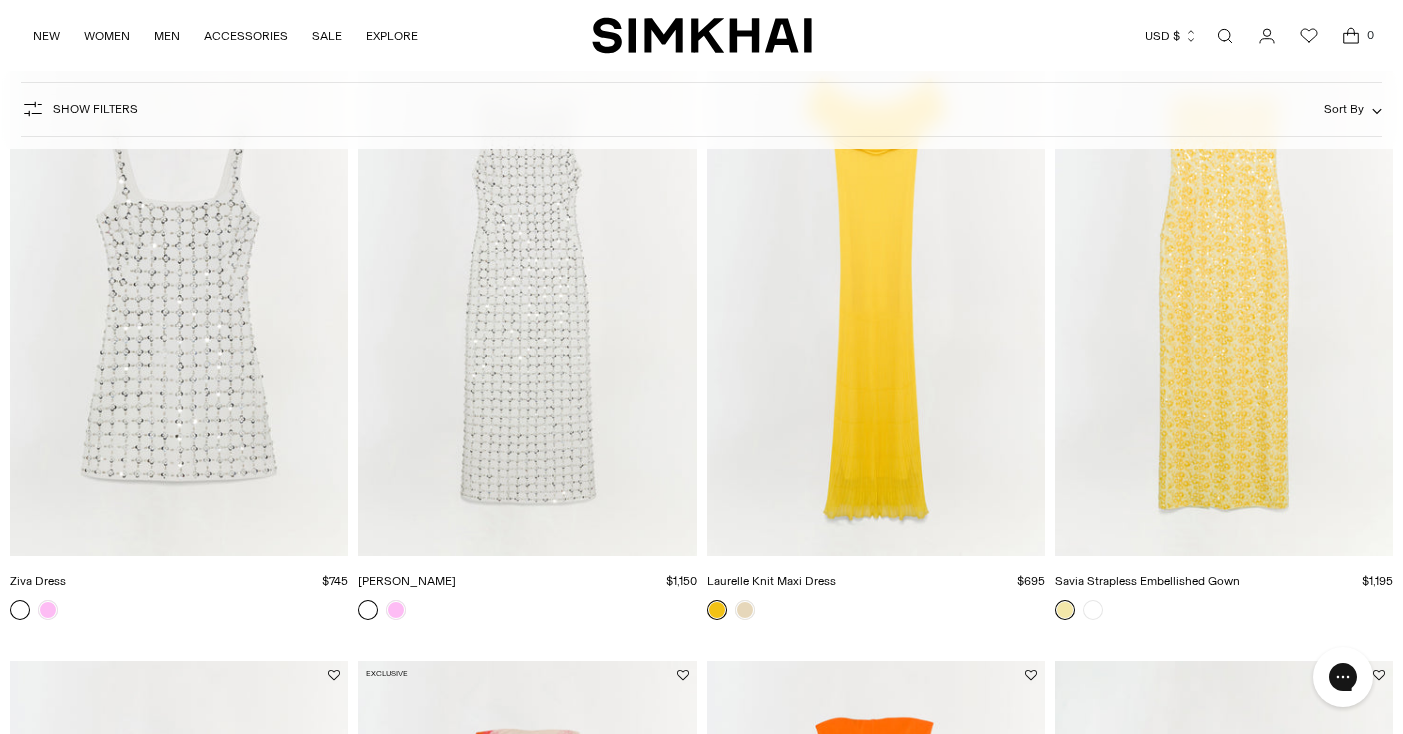 click on "Savia Strapless Embellished Gown" at bounding box center (1147, 581) 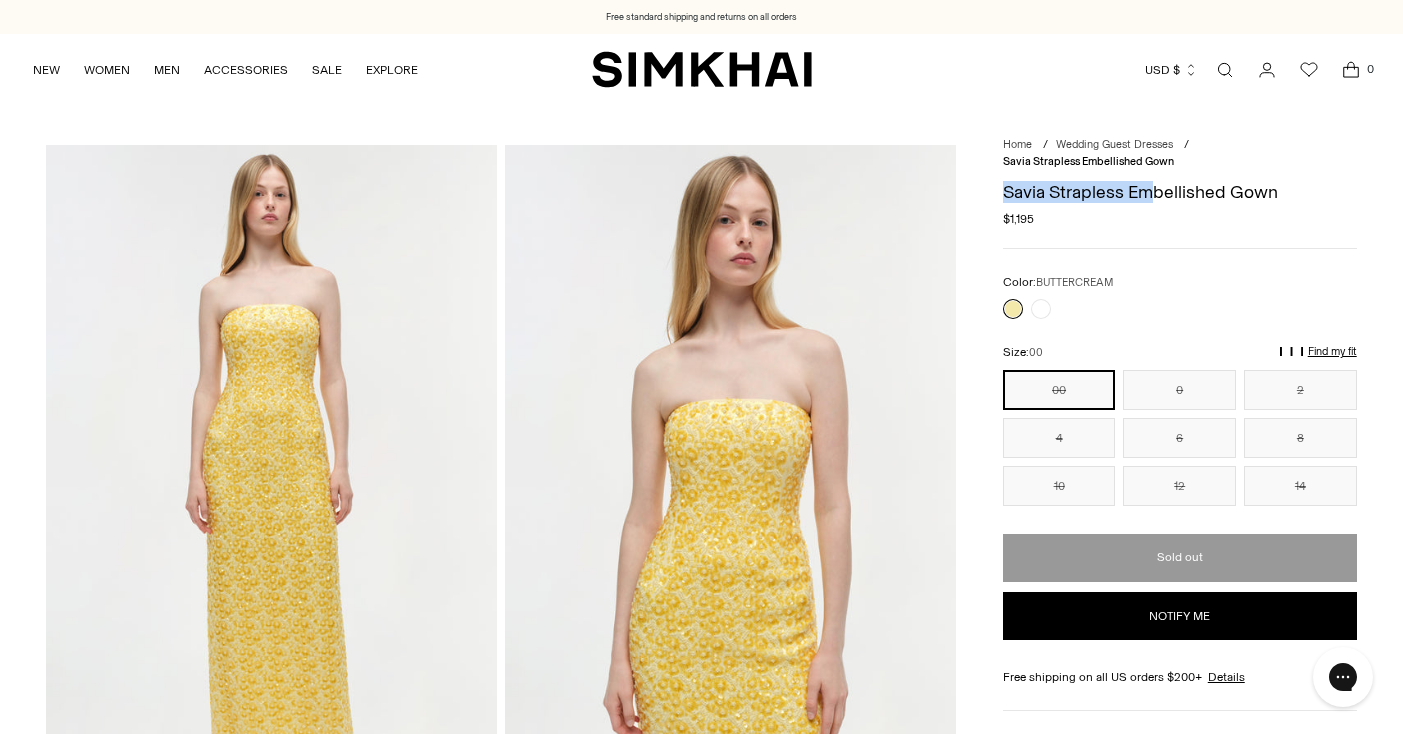scroll, scrollTop: 0, scrollLeft: 0, axis: both 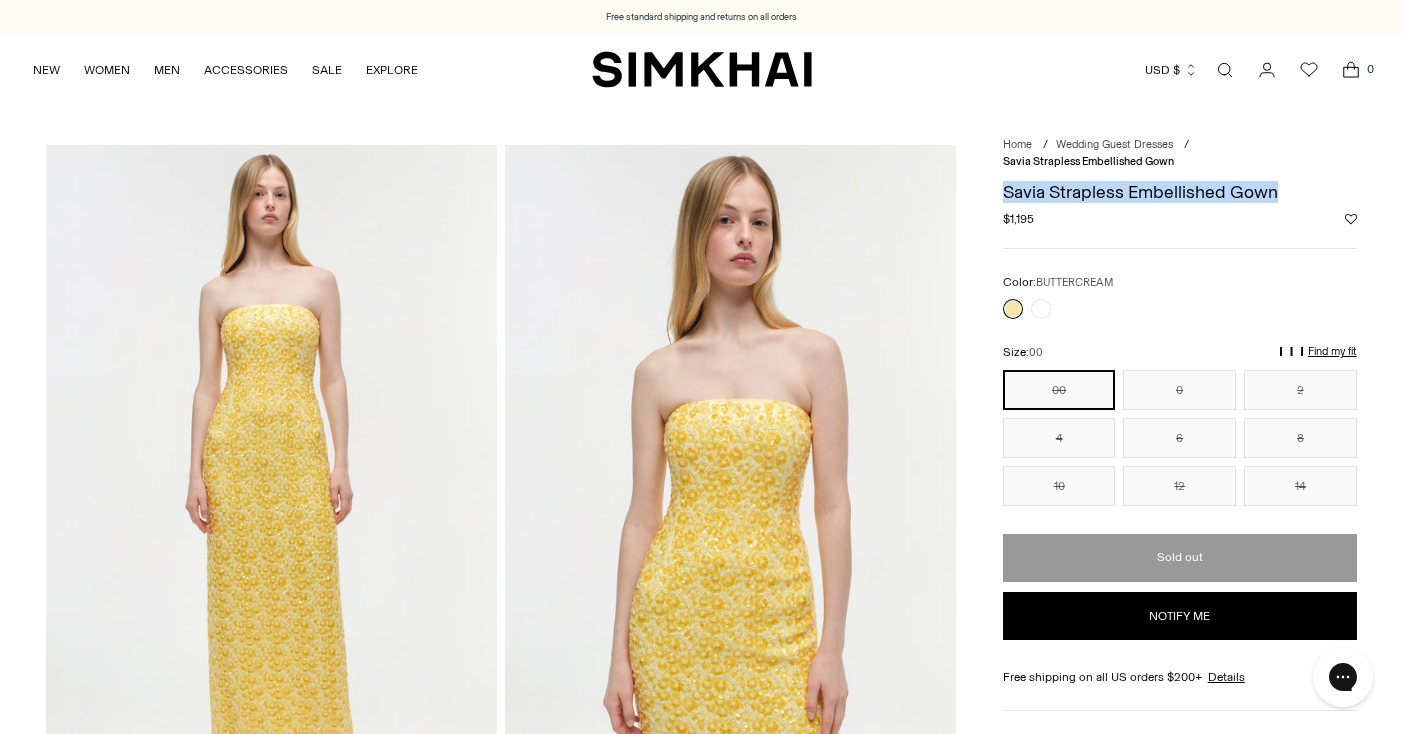 drag, startPoint x: 1002, startPoint y: 182, endPoint x: 1282, endPoint y: 193, distance: 280.21597 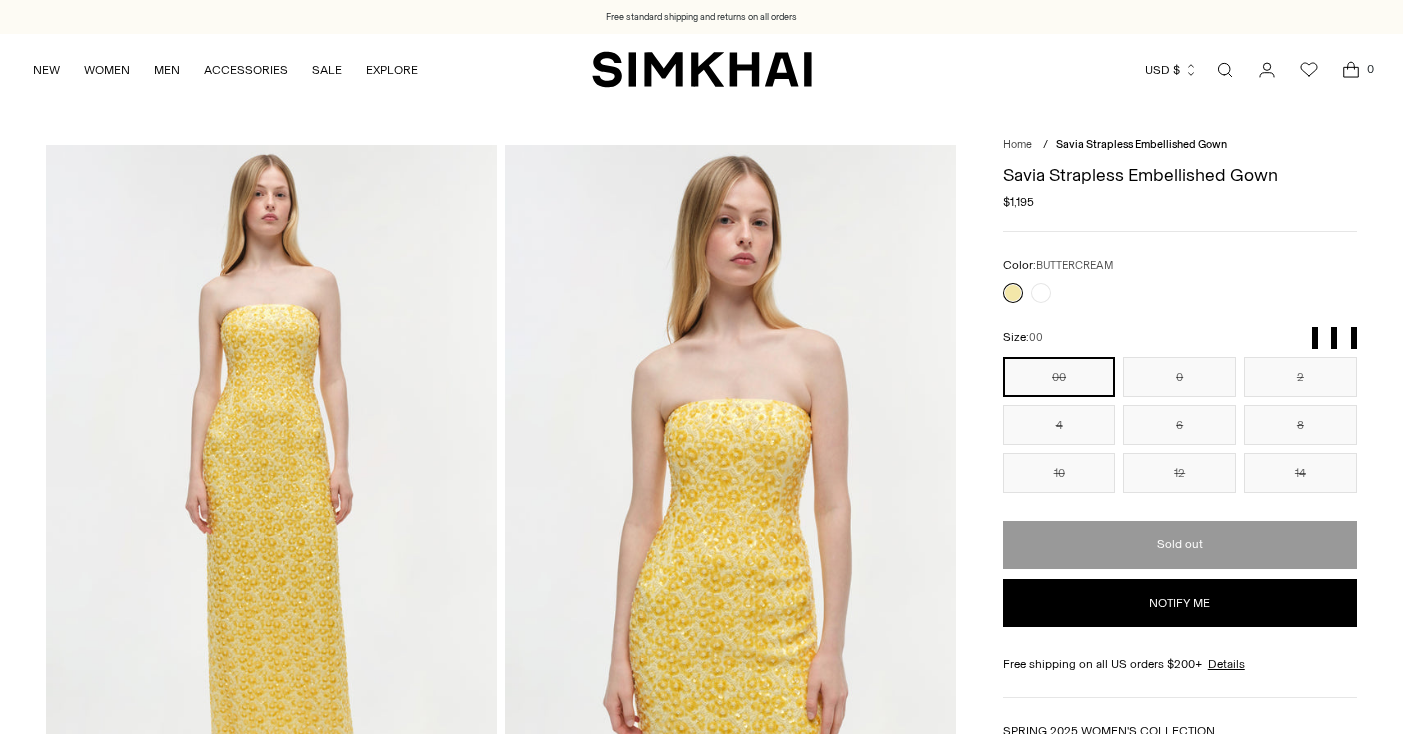 scroll, scrollTop: 0, scrollLeft: 0, axis: both 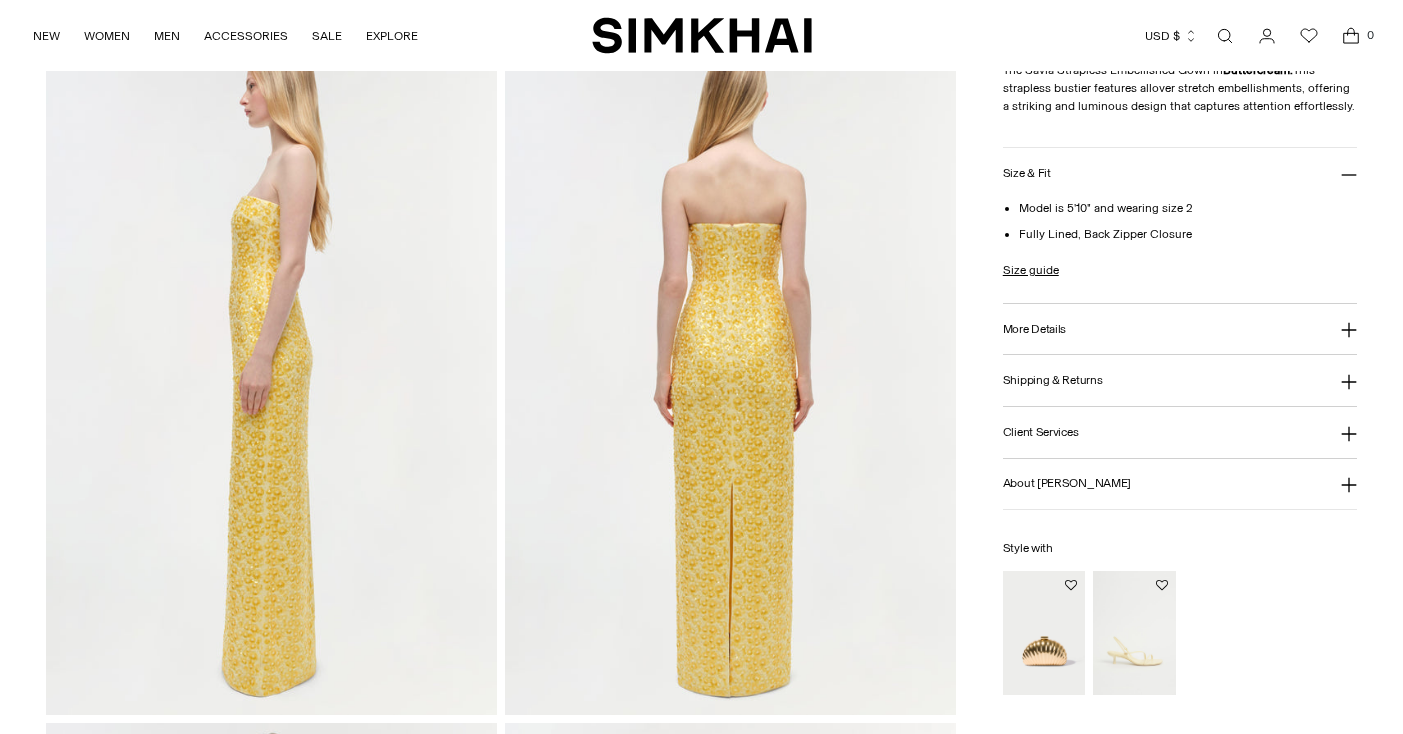 click on "Client Services" at bounding box center [1180, 432] 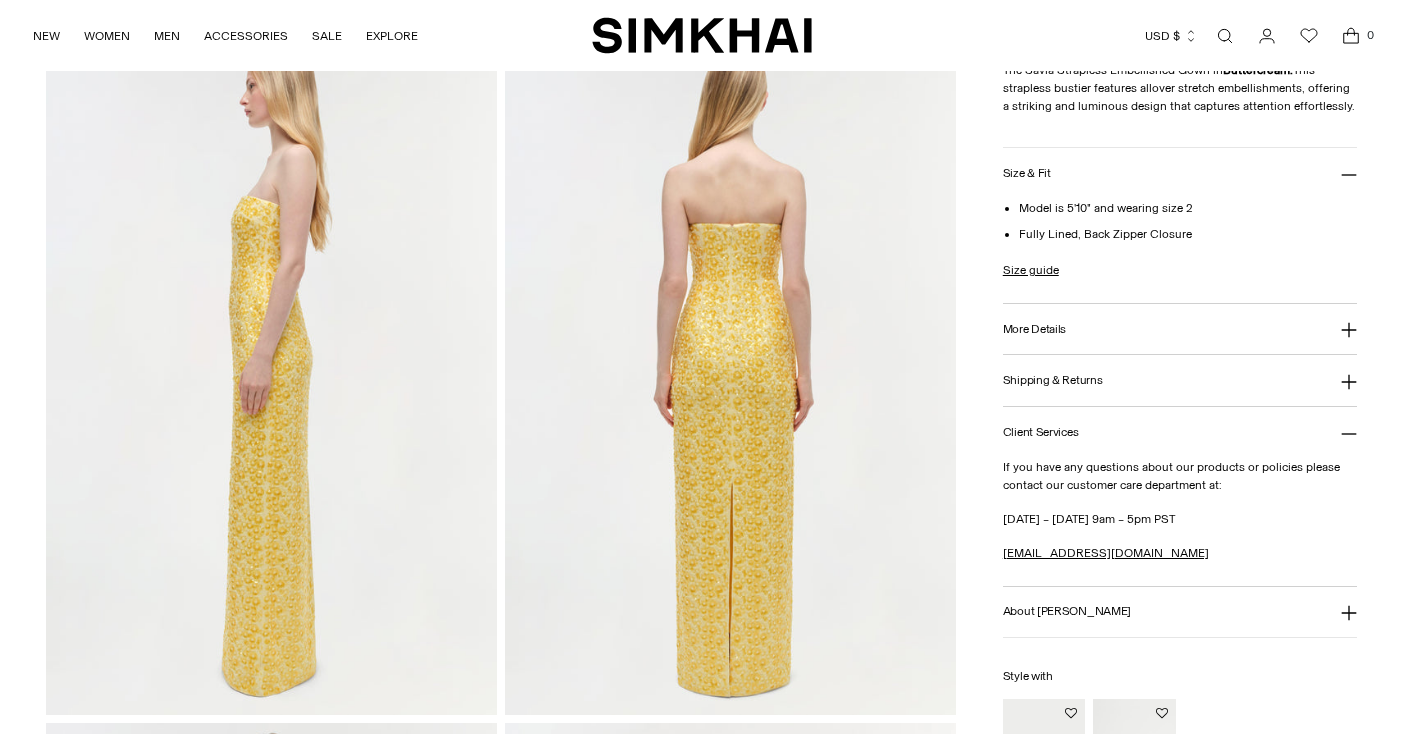 click at bounding box center [730, 376] 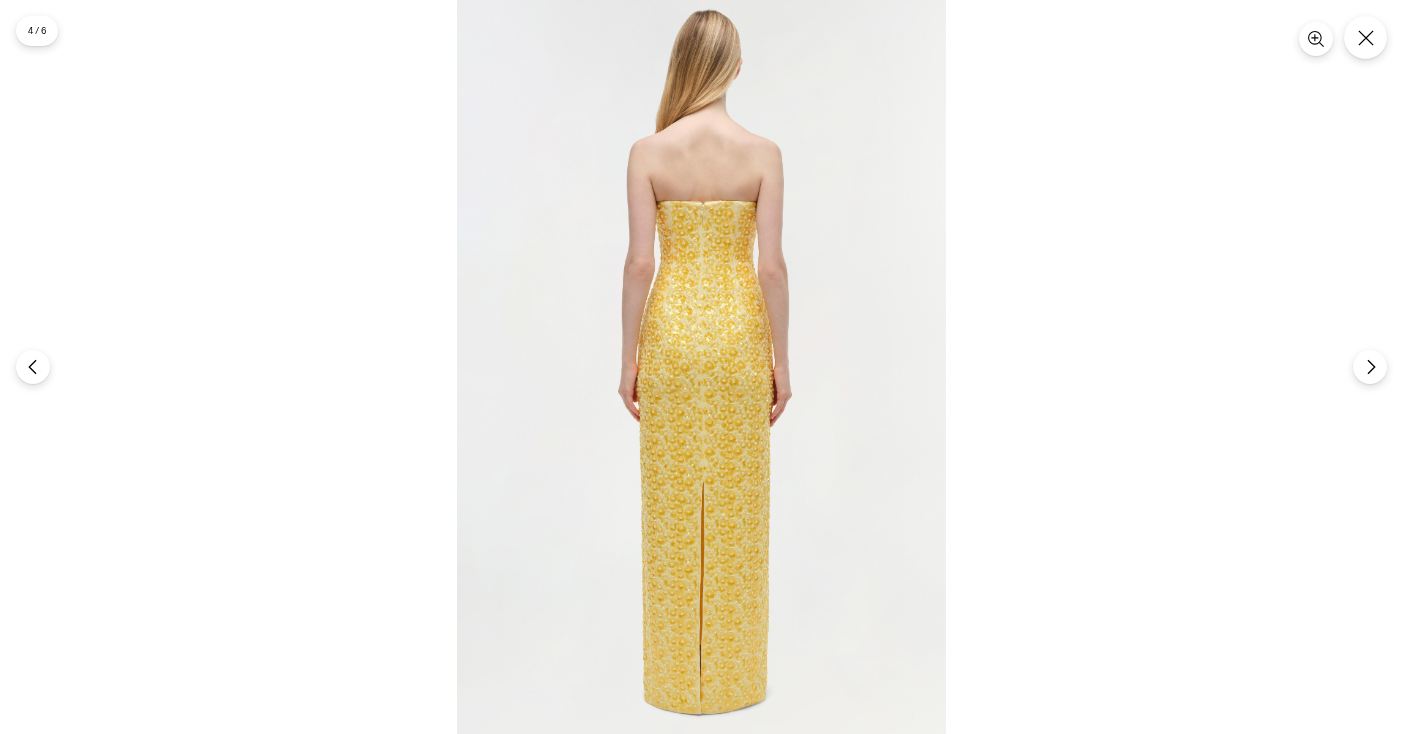 click at bounding box center (701, 367) 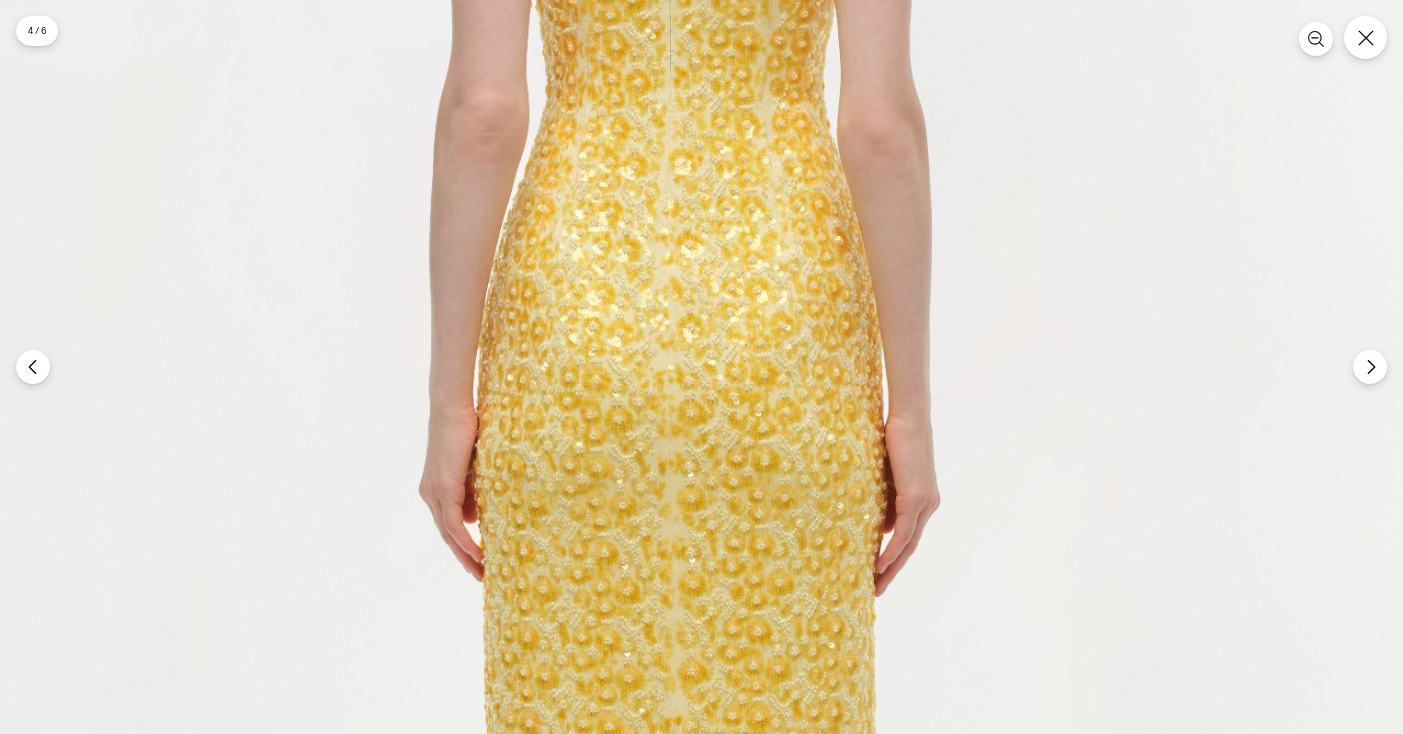 click at bounding box center (669, 417) 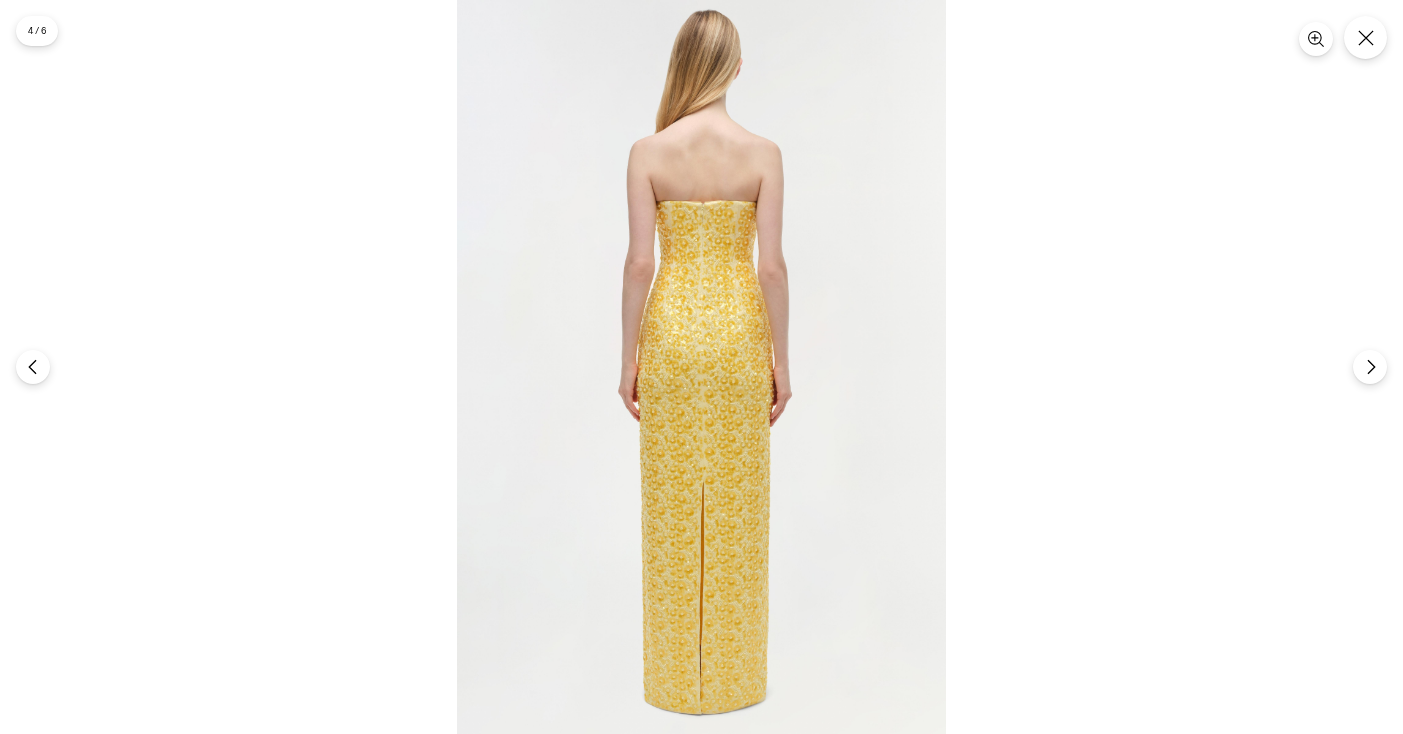 click at bounding box center [701, 367] 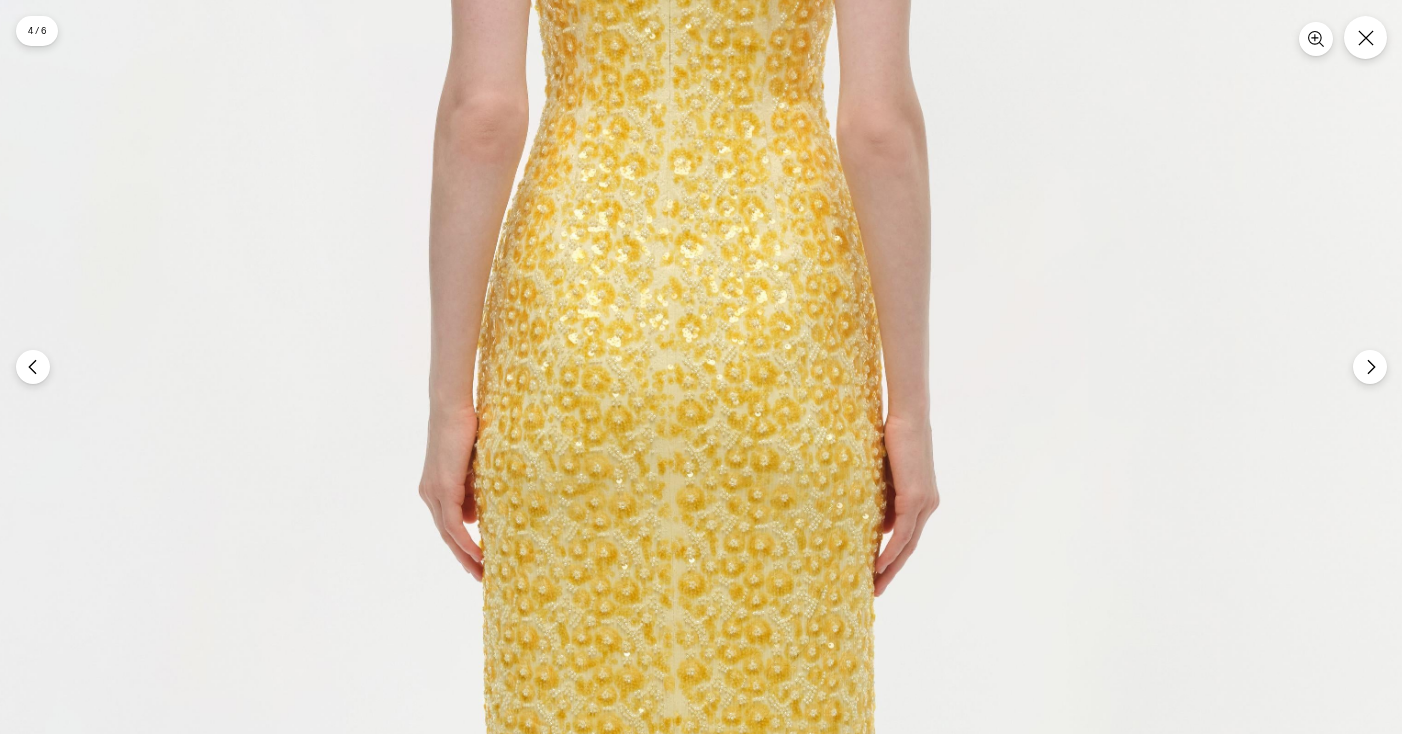 click at bounding box center (668, 417) 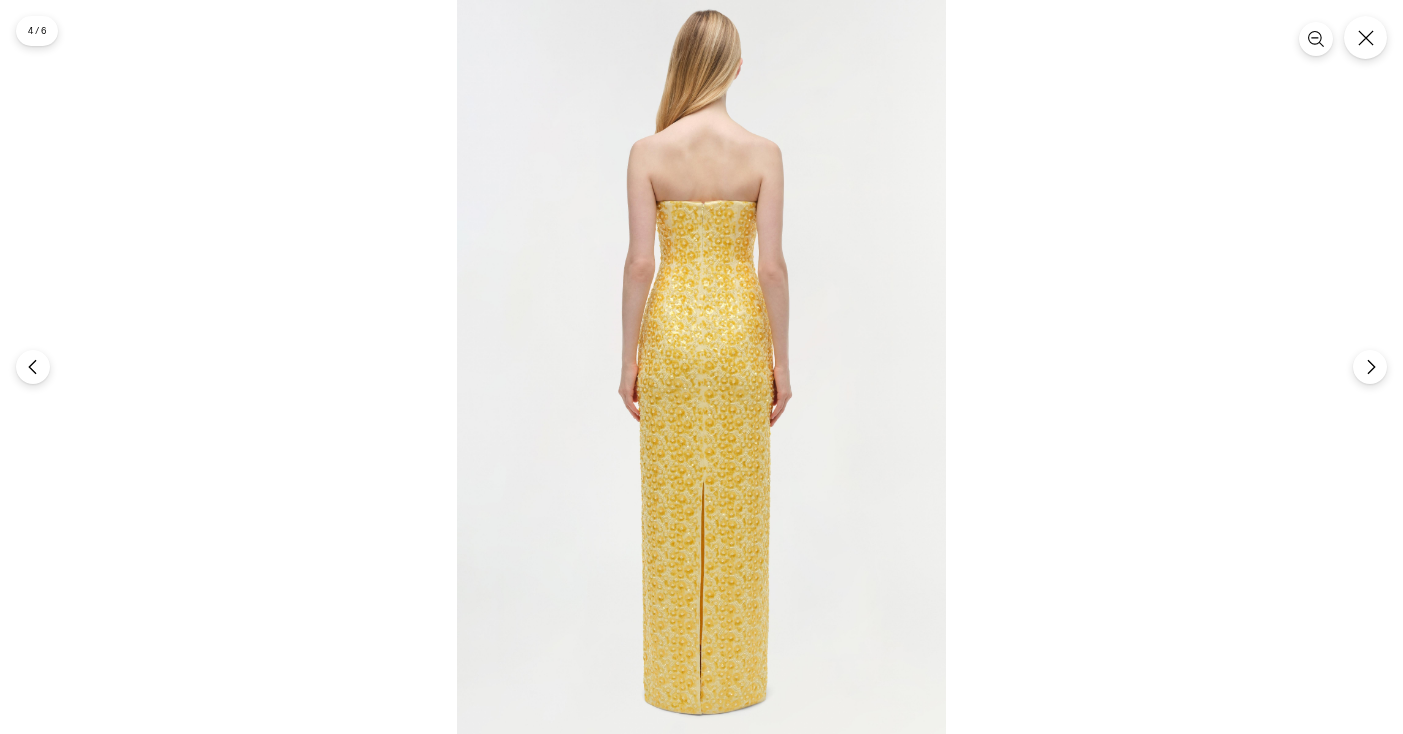 click at bounding box center (701, 367) 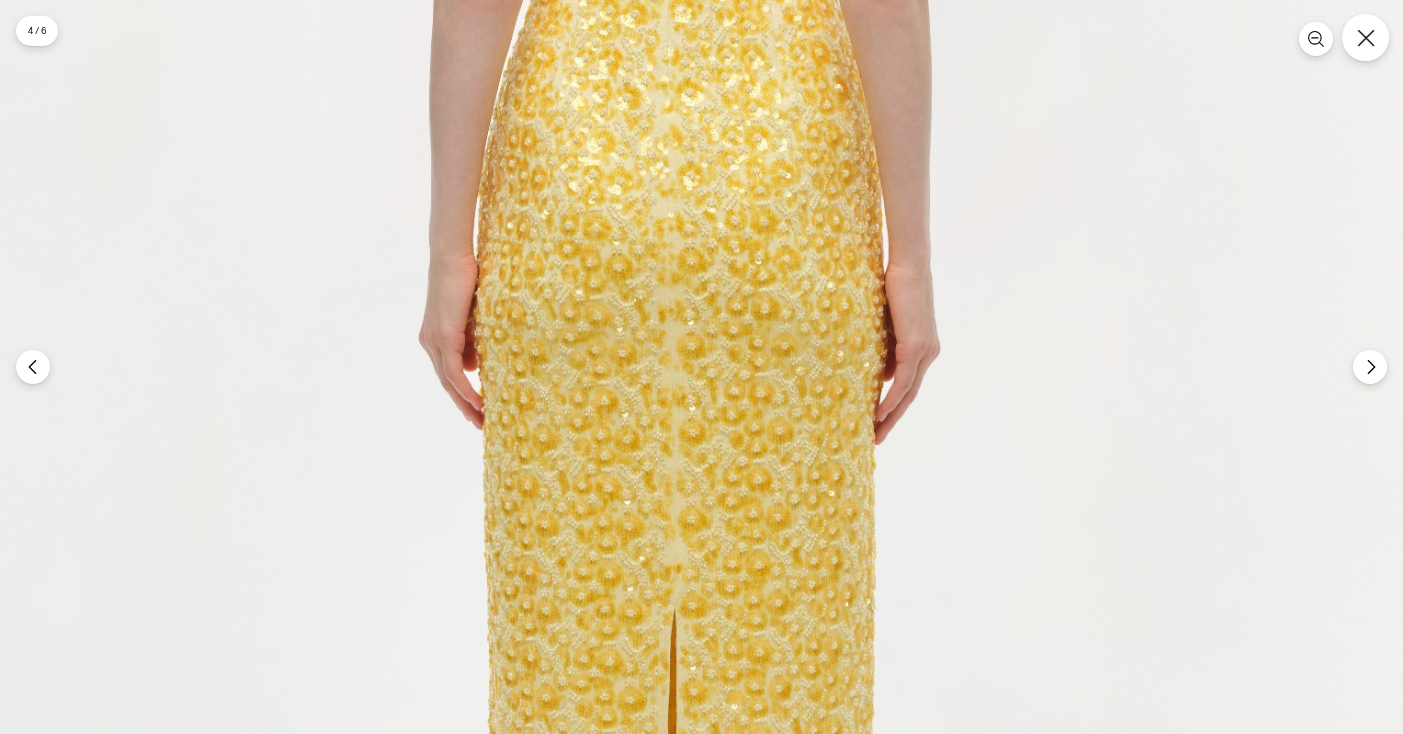 click 